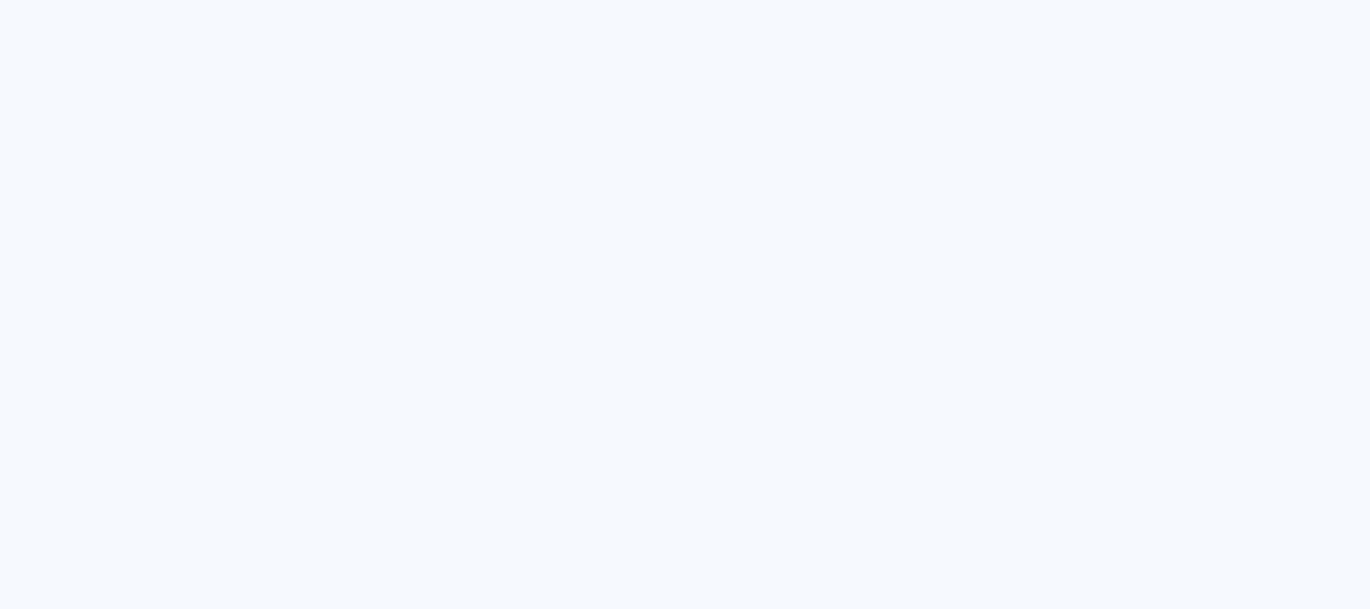 scroll, scrollTop: 0, scrollLeft: 0, axis: both 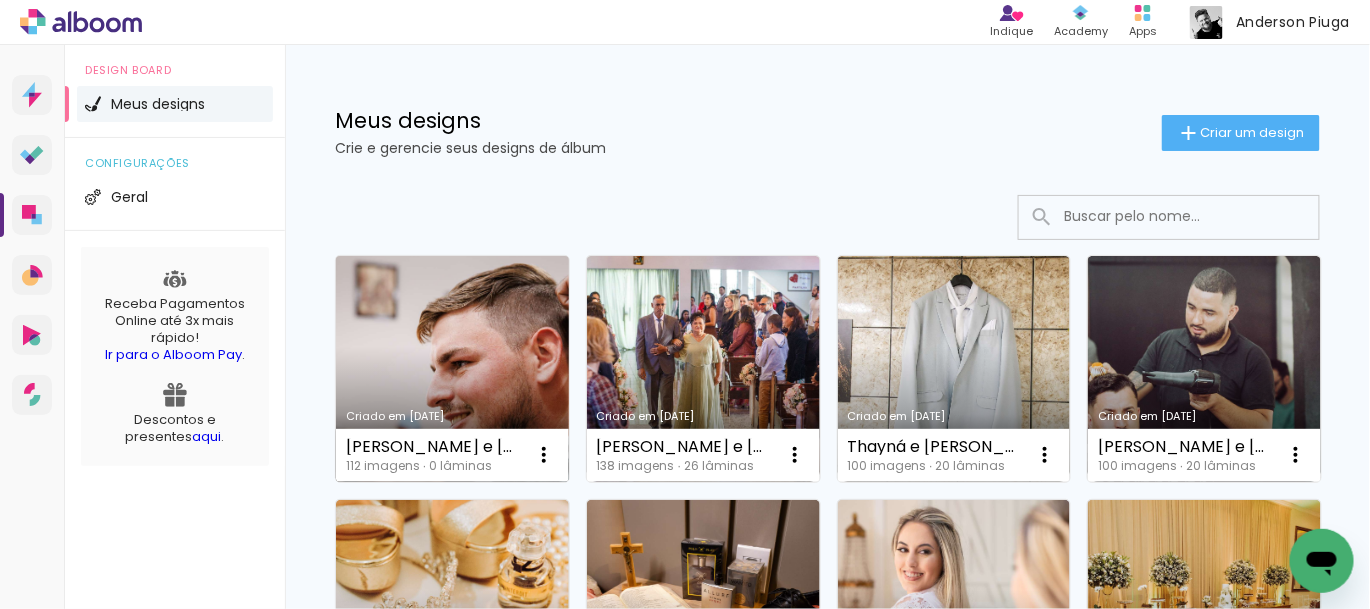 click on "Criado em [DATE]" at bounding box center [452, 369] 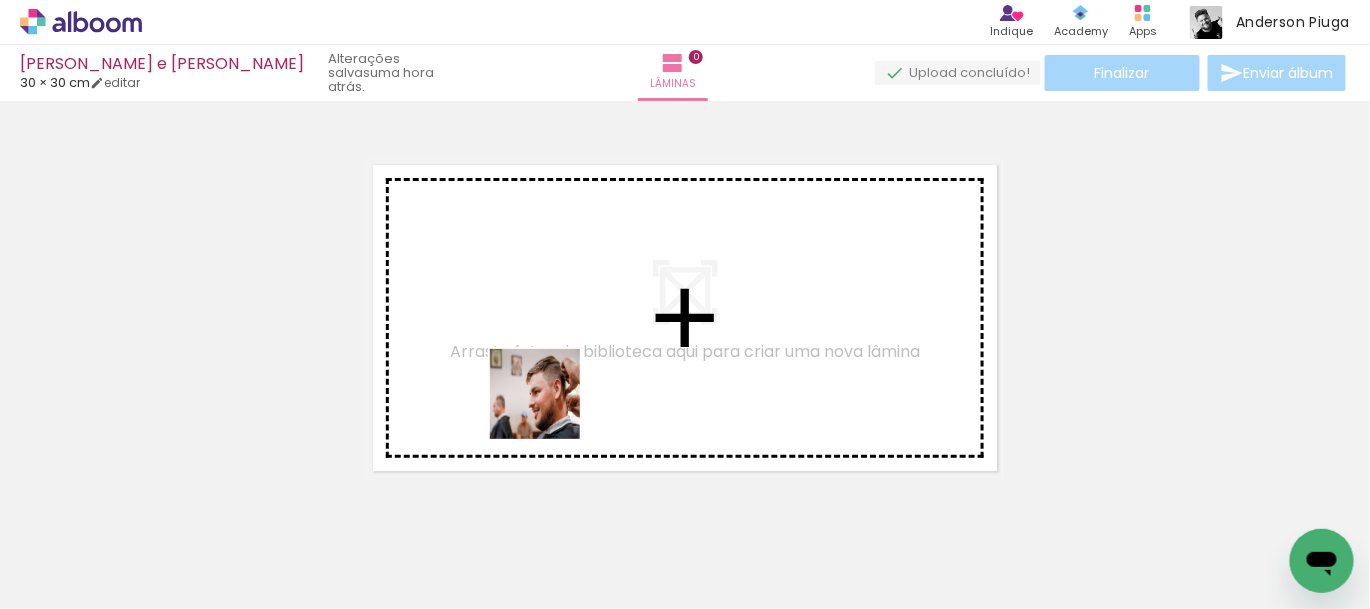 drag, startPoint x: 249, startPoint y: 526, endPoint x: 550, endPoint y: 409, distance: 322.93964 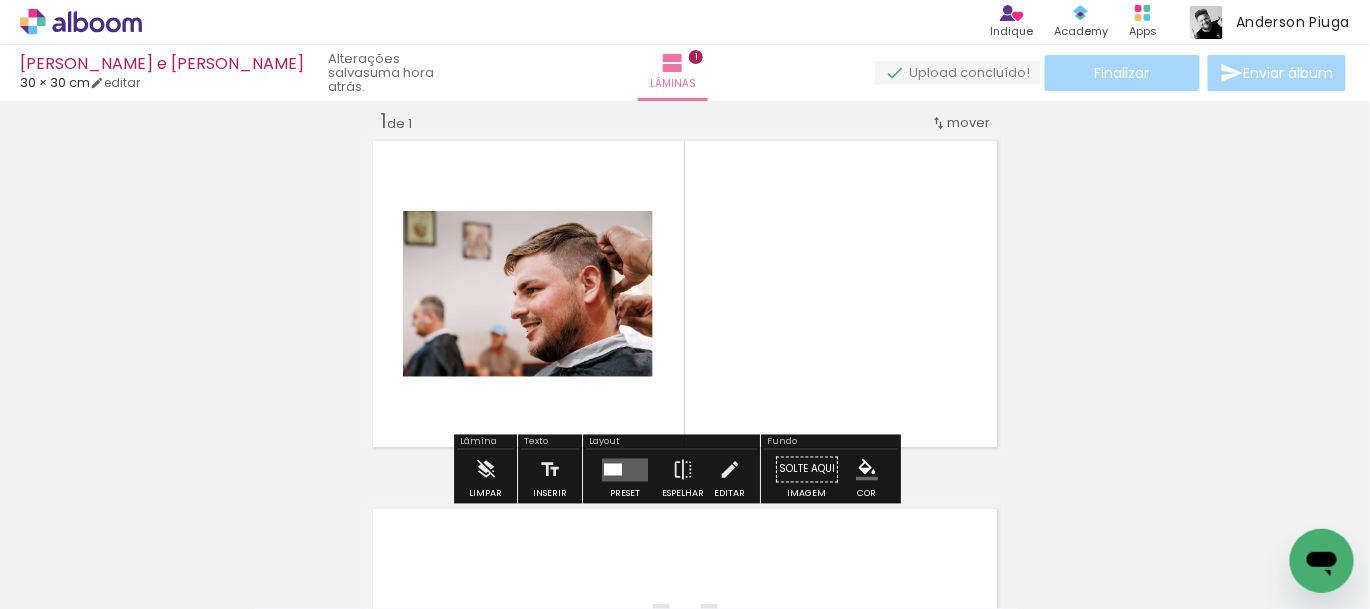 scroll, scrollTop: 24, scrollLeft: 0, axis: vertical 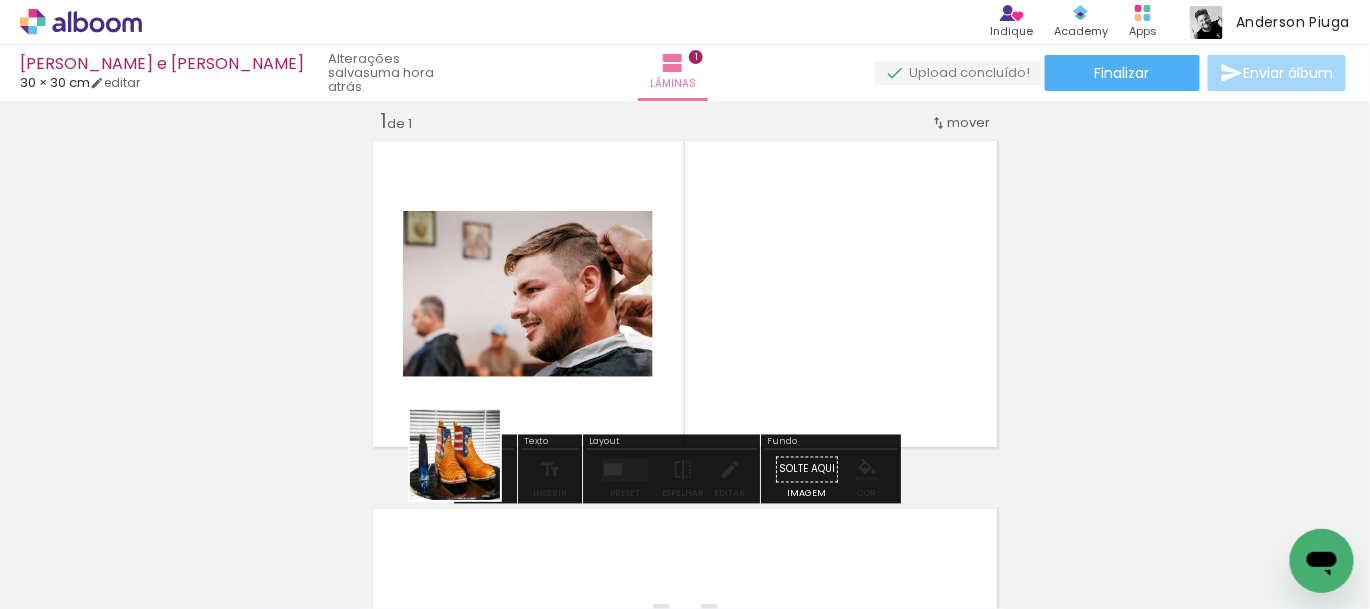 drag, startPoint x: 311, startPoint y: 562, endPoint x: 517, endPoint y: 438, distance: 240.44125 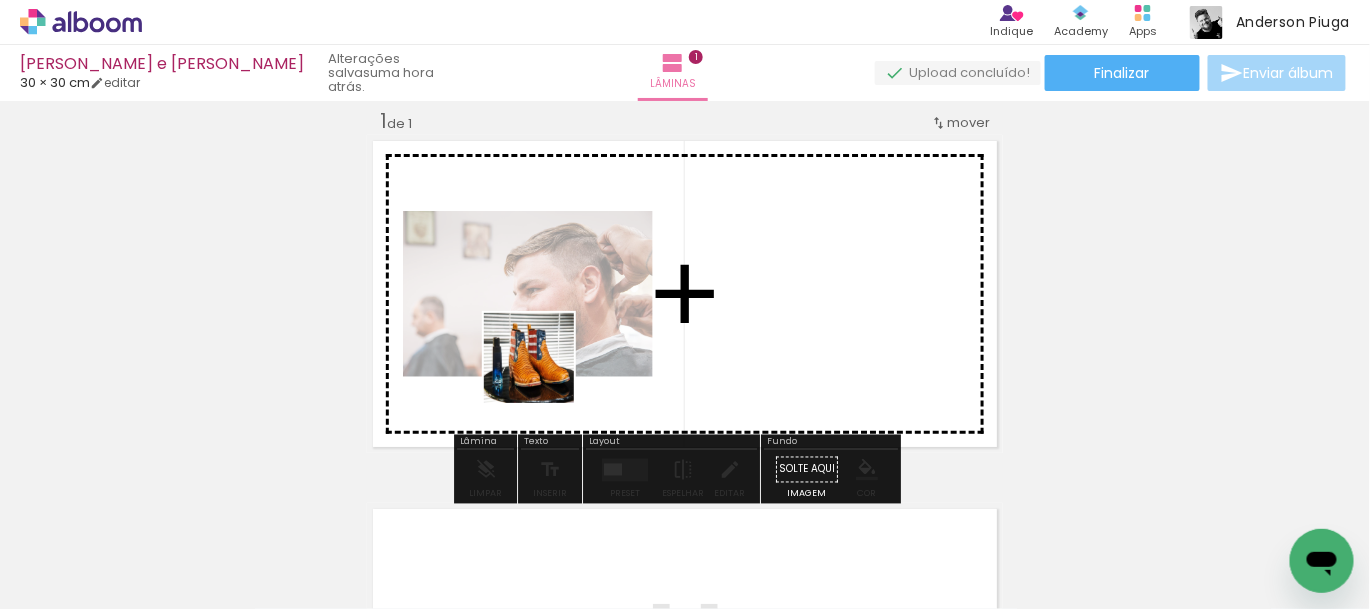 drag, startPoint x: 319, startPoint y: 539, endPoint x: 544, endPoint y: 373, distance: 279.60864 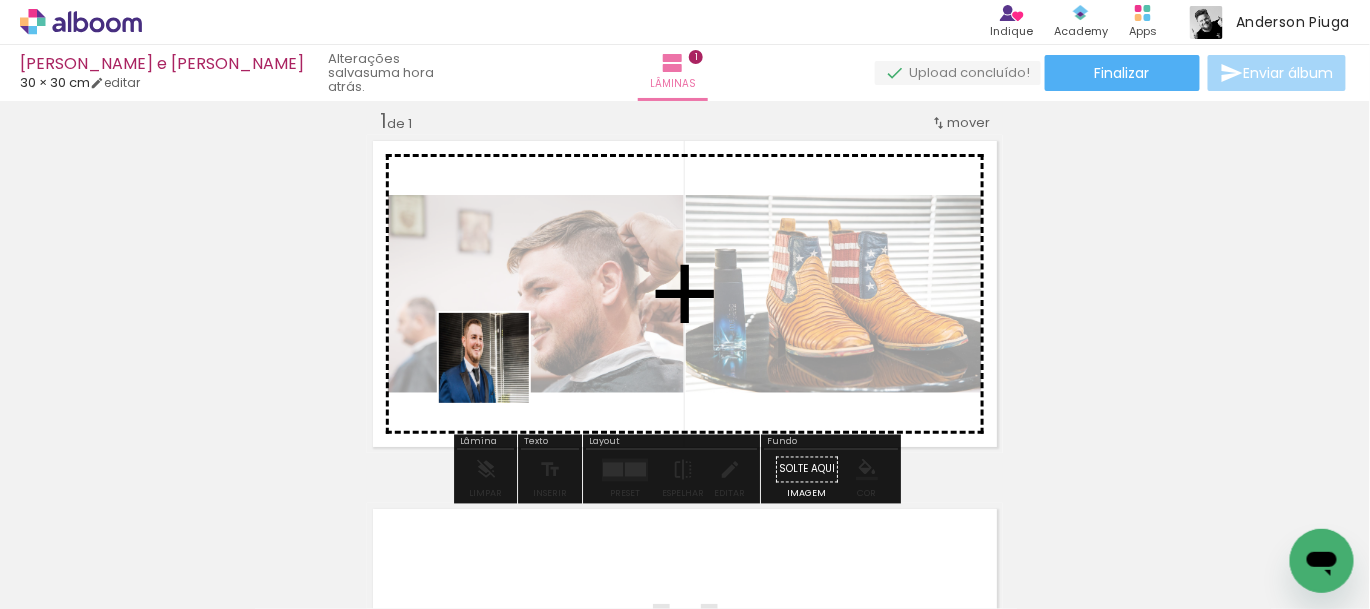 drag, startPoint x: 420, startPoint y: 546, endPoint x: 502, endPoint y: 451, distance: 125.49502 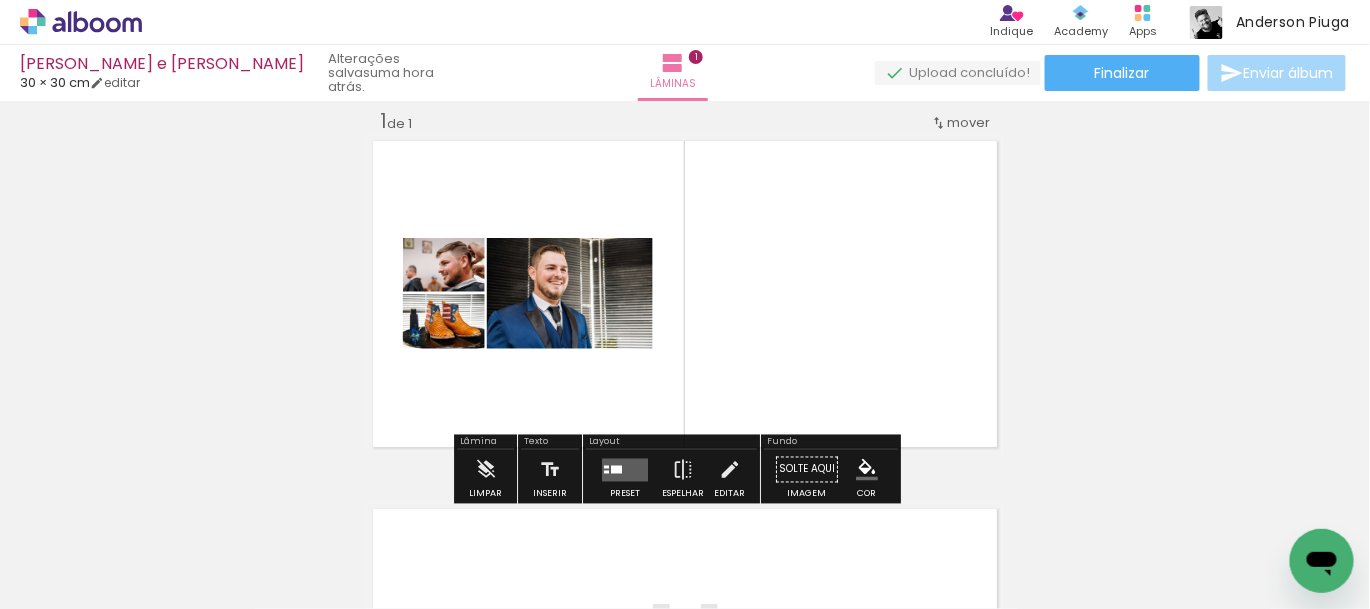 click at bounding box center (616, 469) 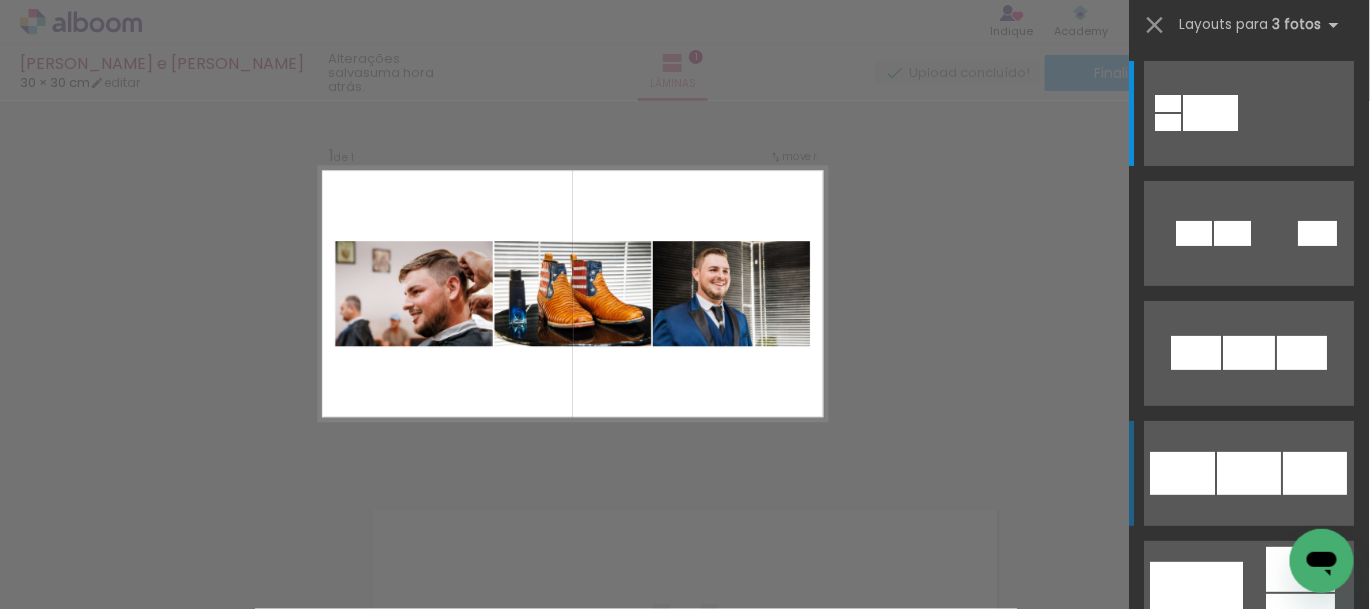 click at bounding box center (1250, 113) 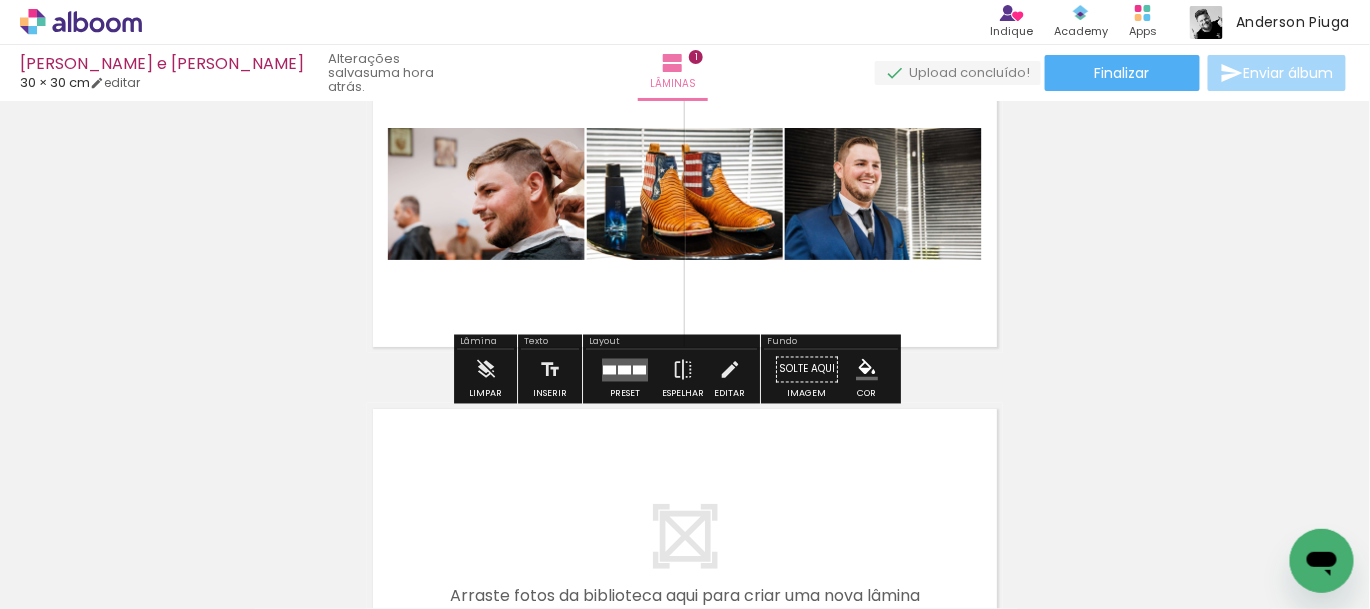 scroll, scrollTop: 324, scrollLeft: 0, axis: vertical 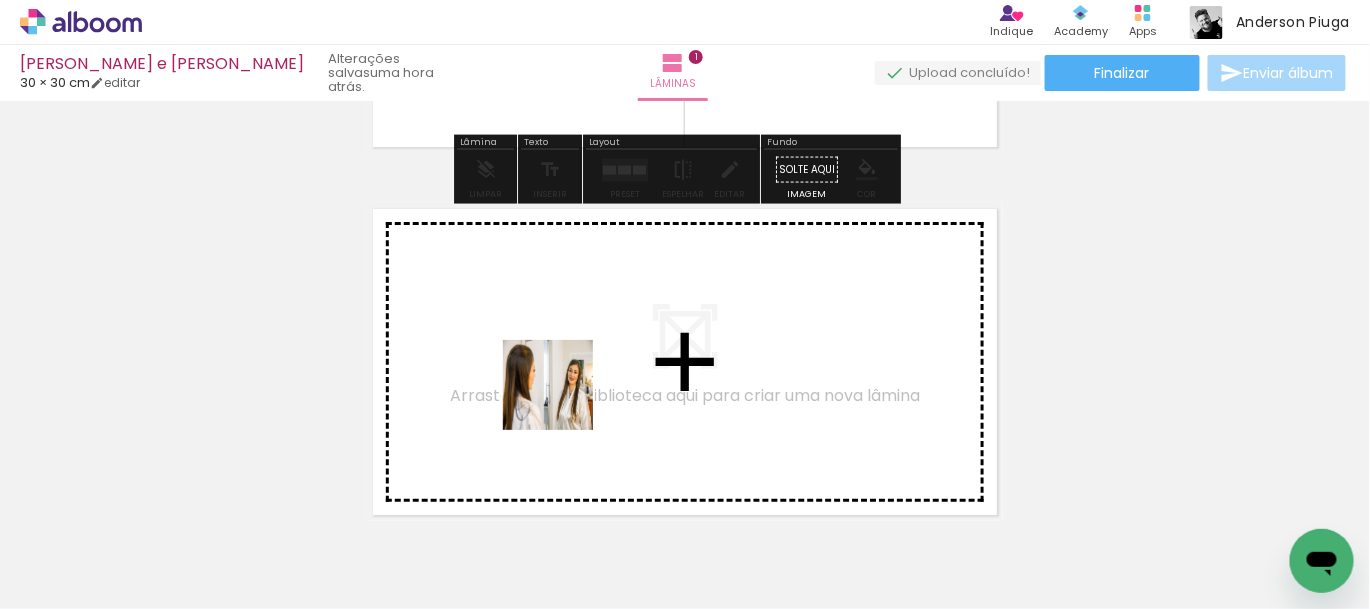 drag, startPoint x: 563, startPoint y: 542, endPoint x: 563, endPoint y: 400, distance: 142 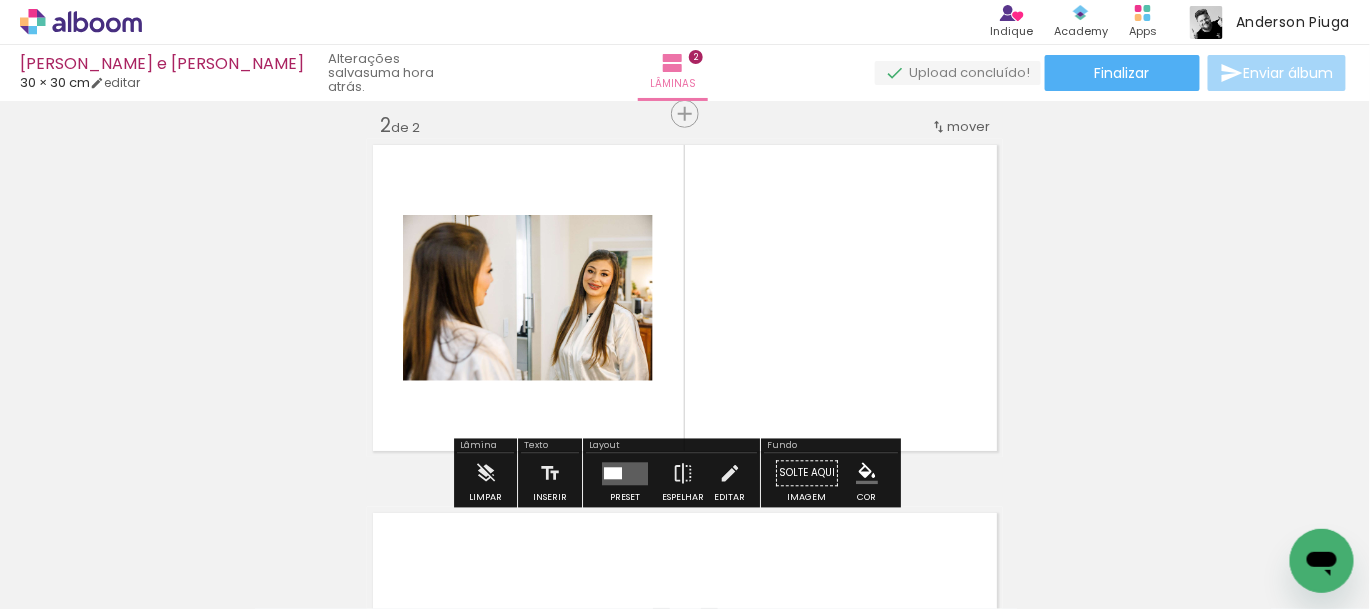 scroll, scrollTop: 393, scrollLeft: 0, axis: vertical 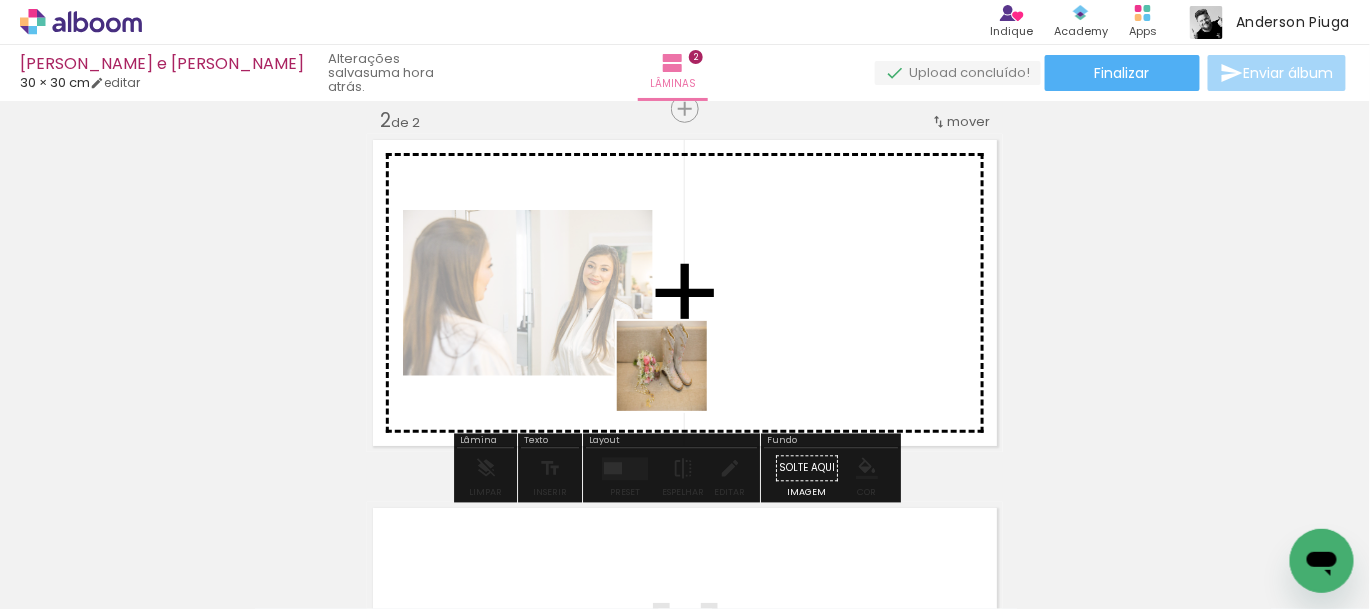 drag, startPoint x: 655, startPoint y: 563, endPoint x: 681, endPoint y: 378, distance: 186.8181 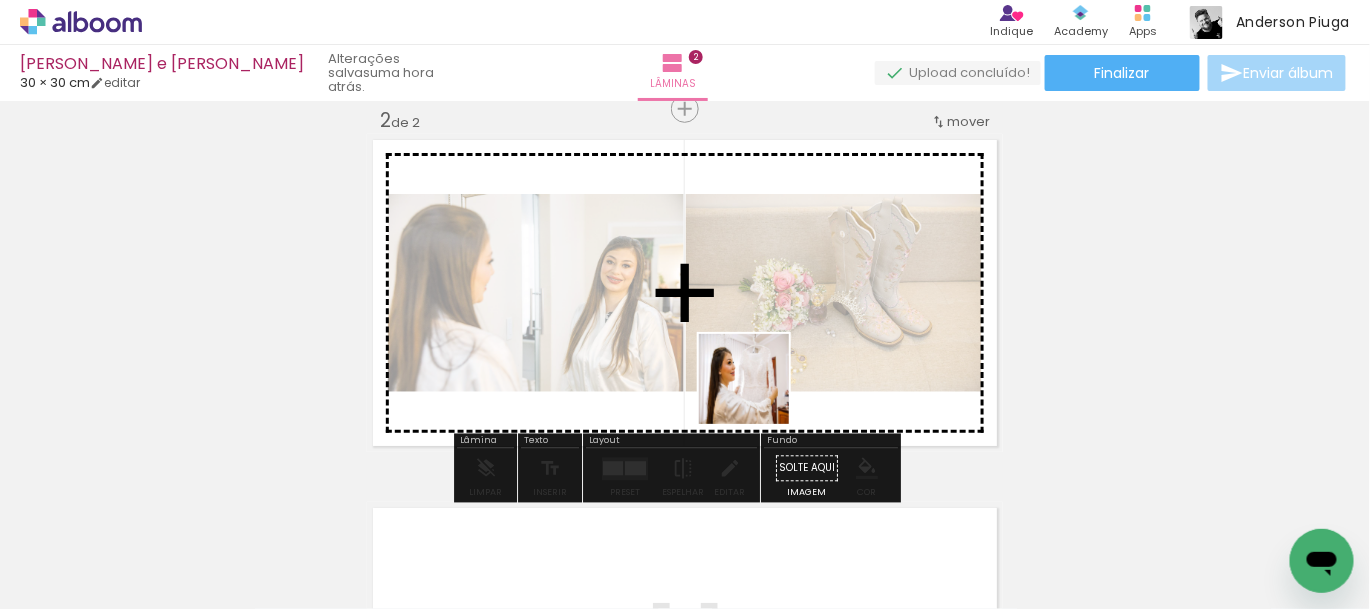 drag, startPoint x: 762, startPoint y: 491, endPoint x: 759, endPoint y: 343, distance: 148.0304 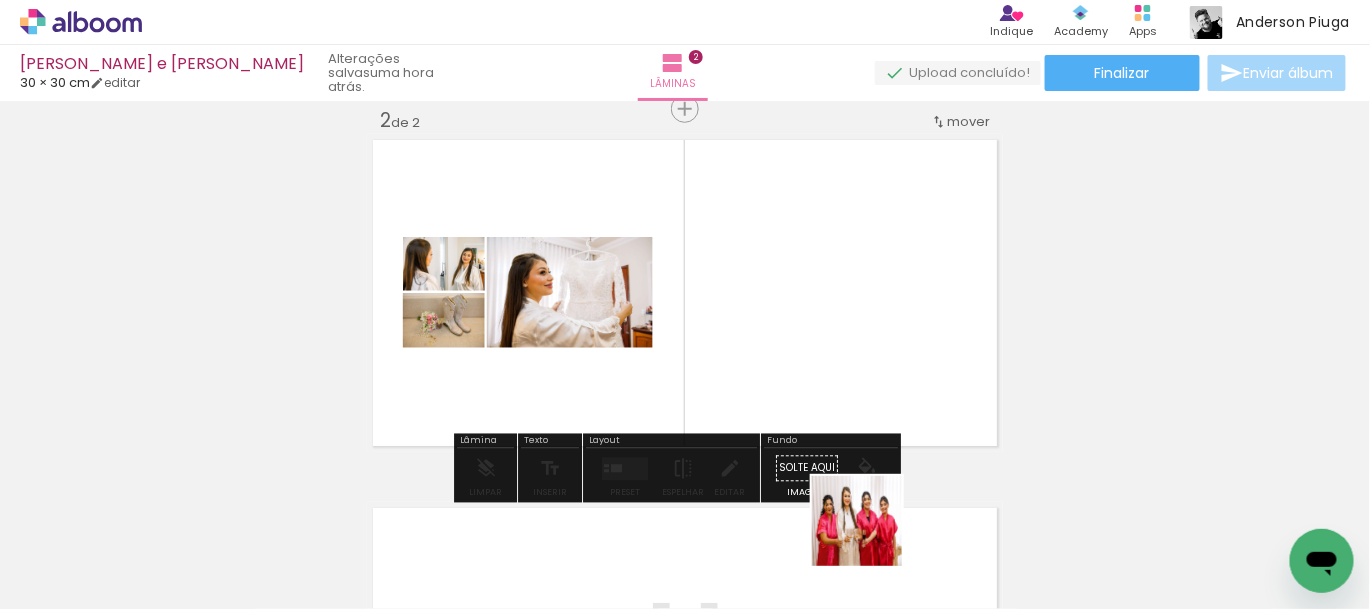 drag, startPoint x: 881, startPoint y: 551, endPoint x: 795, endPoint y: 347, distance: 221.38654 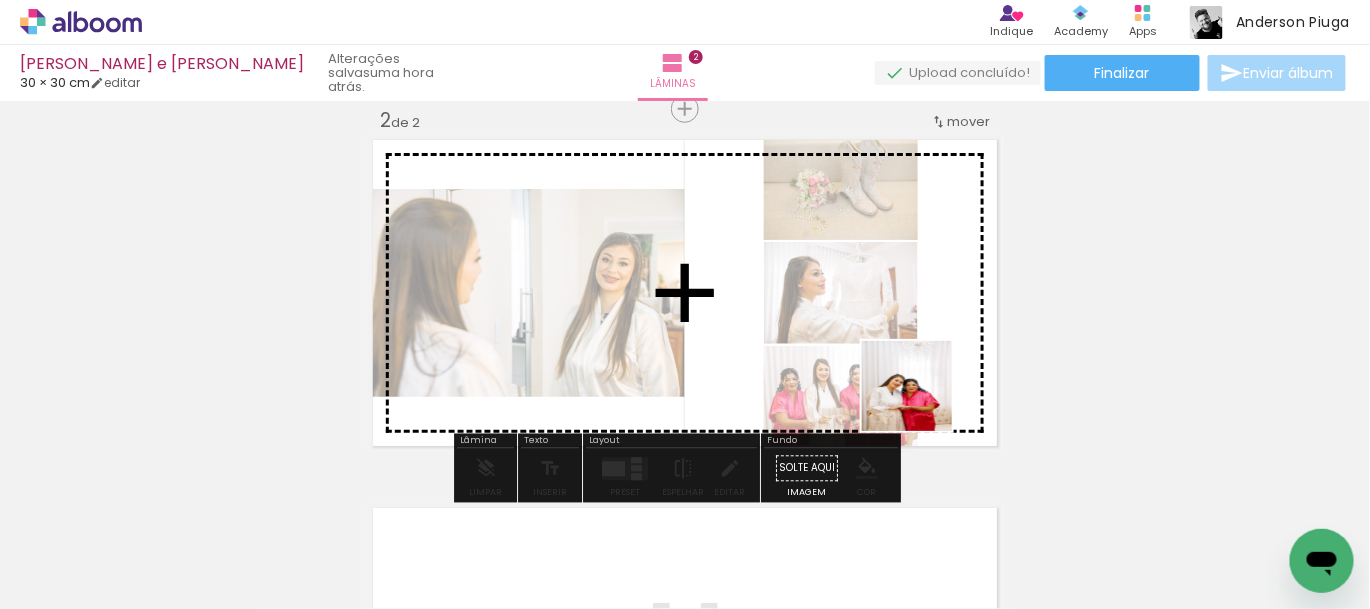 drag, startPoint x: 984, startPoint y: 572, endPoint x: 922, endPoint y: 366, distance: 215.12787 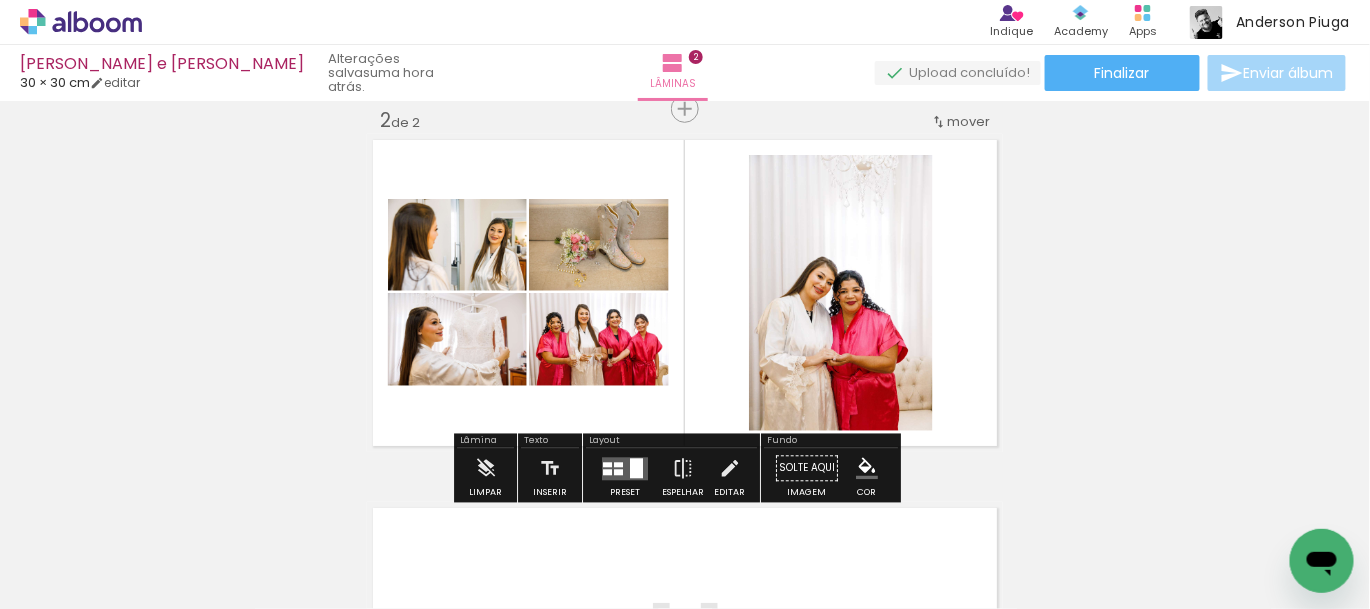 click at bounding box center (618, 472) 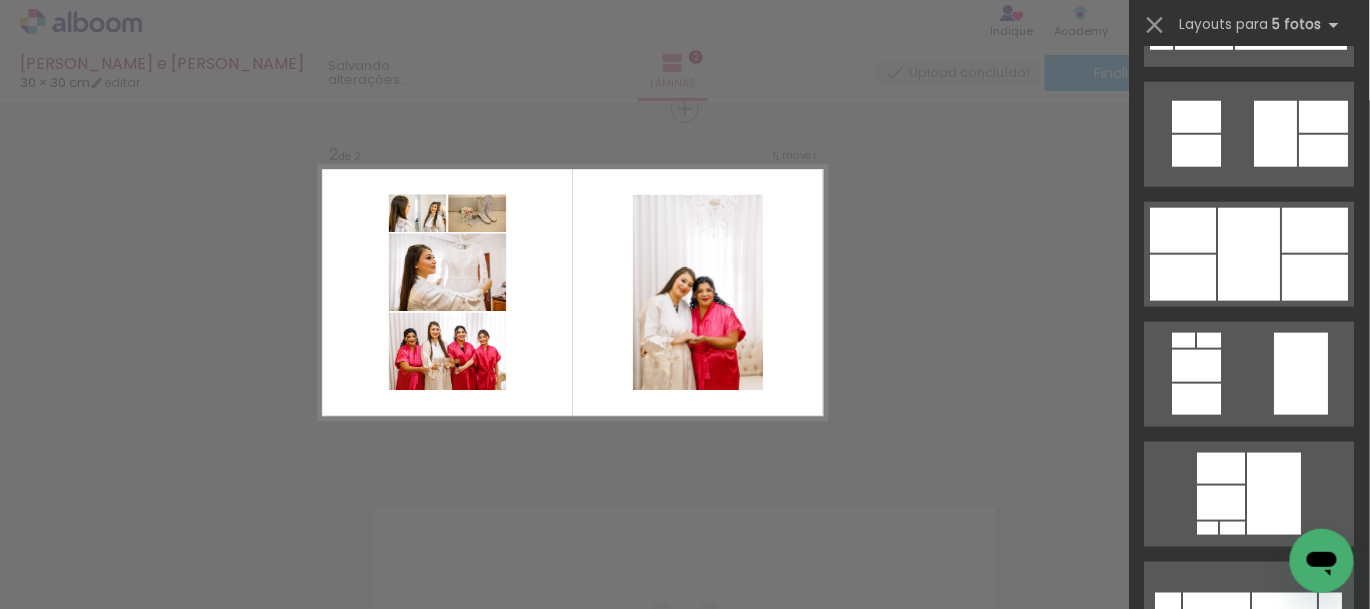 scroll, scrollTop: 7699, scrollLeft: 0, axis: vertical 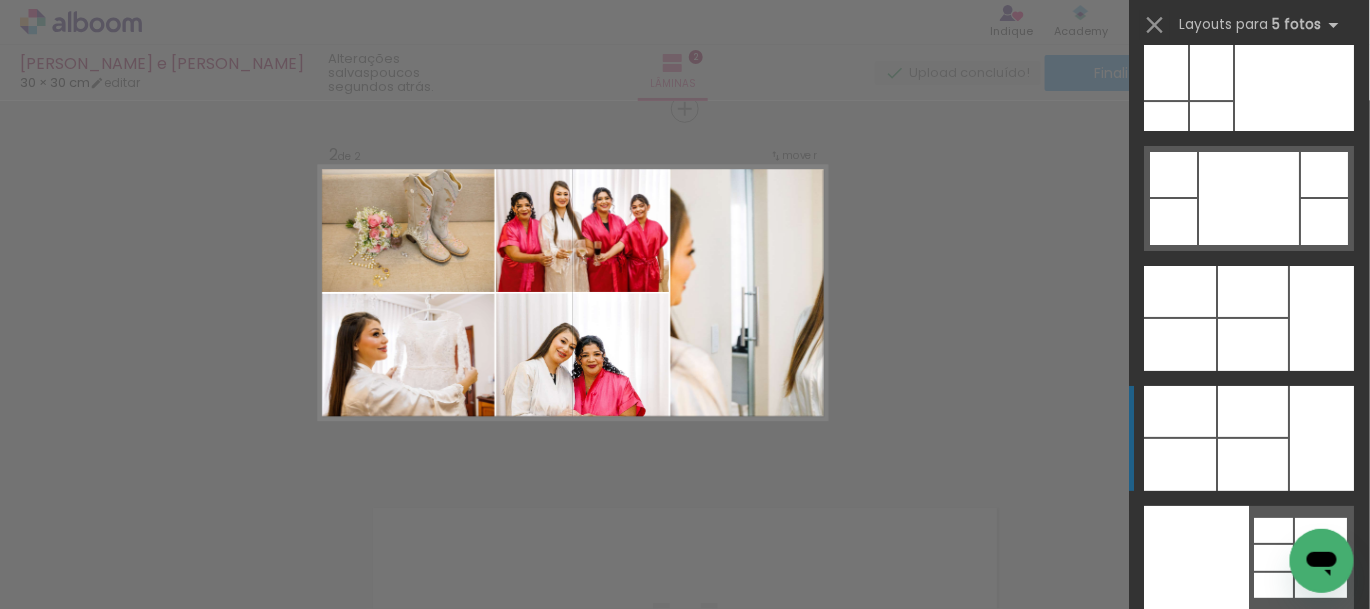 click at bounding box center (1295, 78) 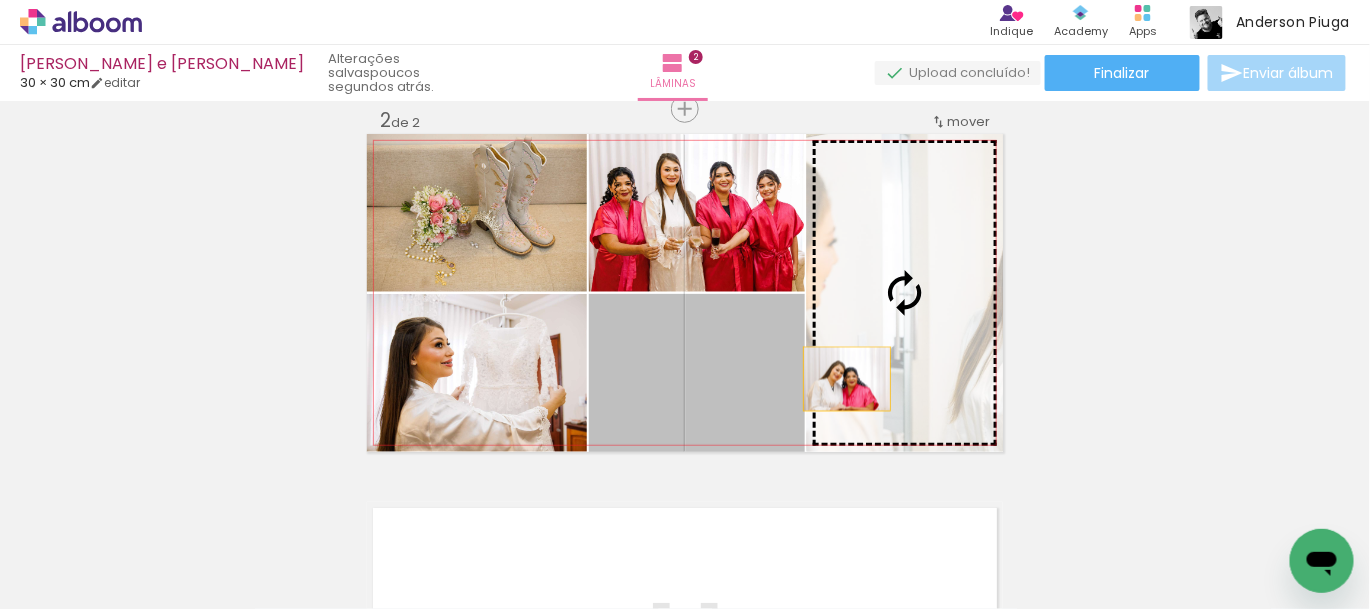 drag, startPoint x: 708, startPoint y: 382, endPoint x: 840, endPoint y: 379, distance: 132.03409 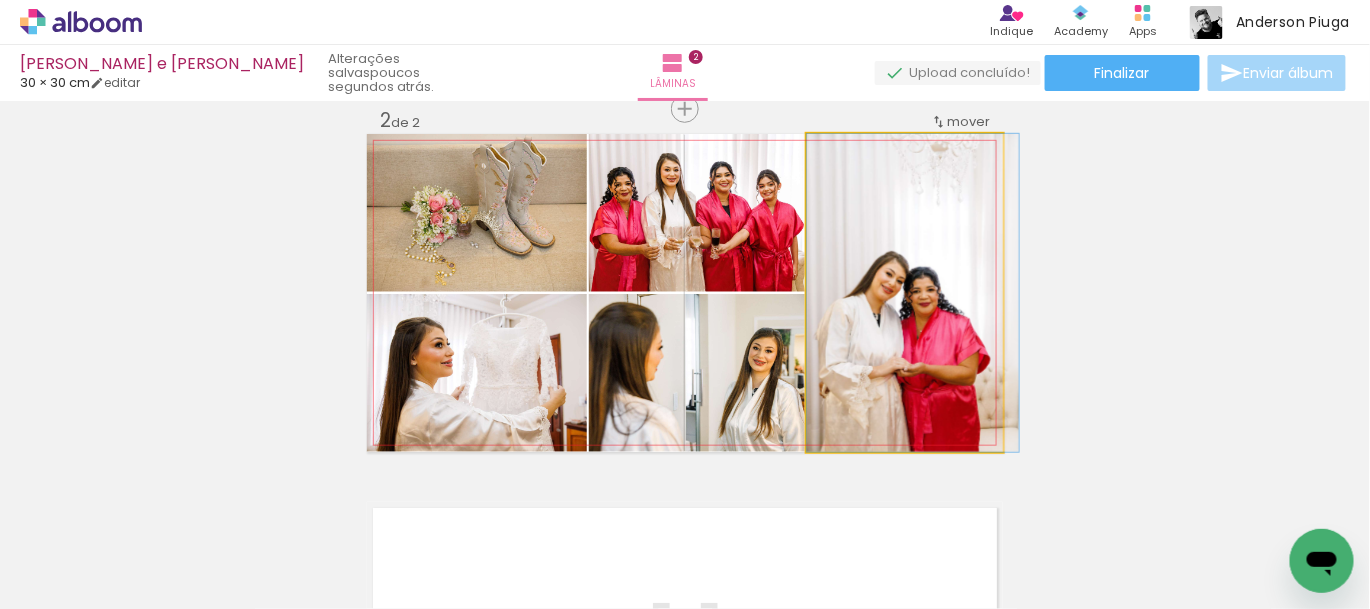 drag, startPoint x: 874, startPoint y: 383, endPoint x: 893, endPoint y: 366, distance: 25.495098 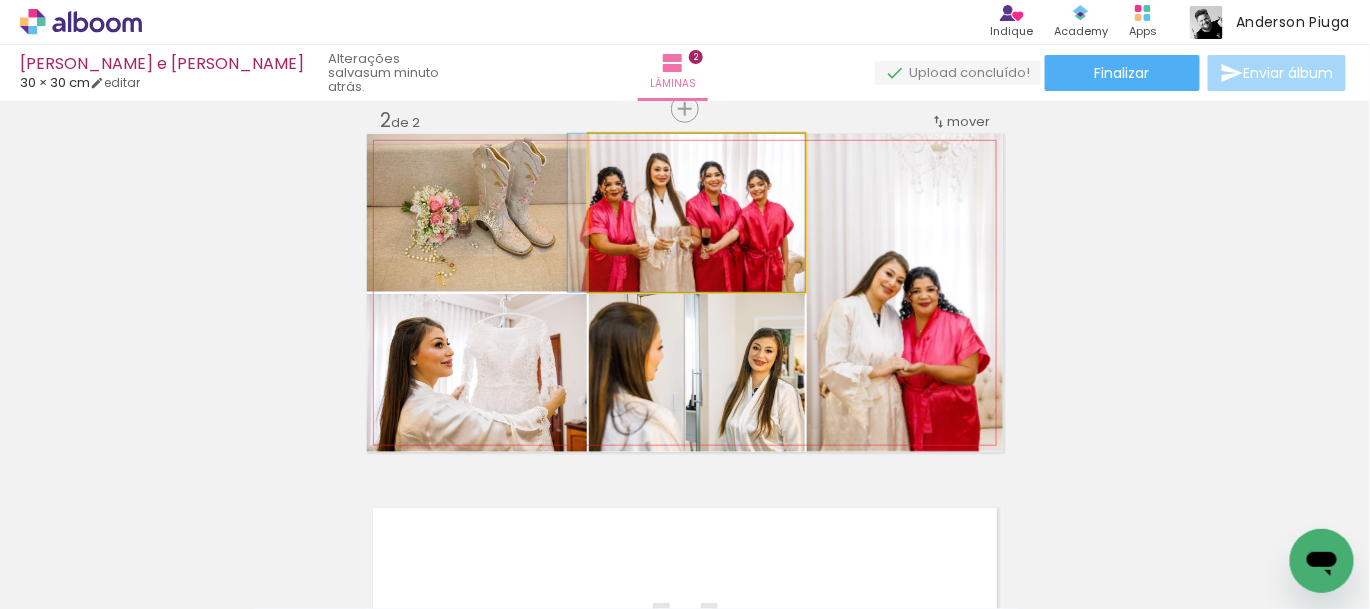 drag, startPoint x: 738, startPoint y: 245, endPoint x: 719, endPoint y: 249, distance: 19.416489 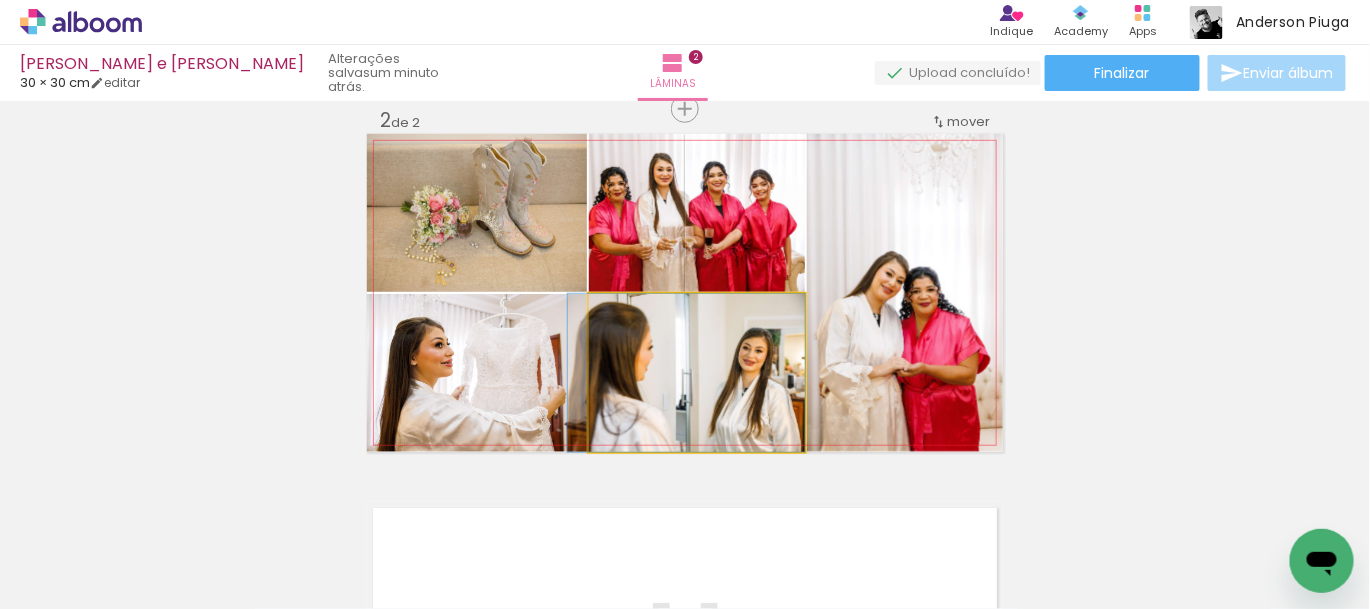 drag, startPoint x: 700, startPoint y: 364, endPoint x: 689, endPoint y: 367, distance: 11.401754 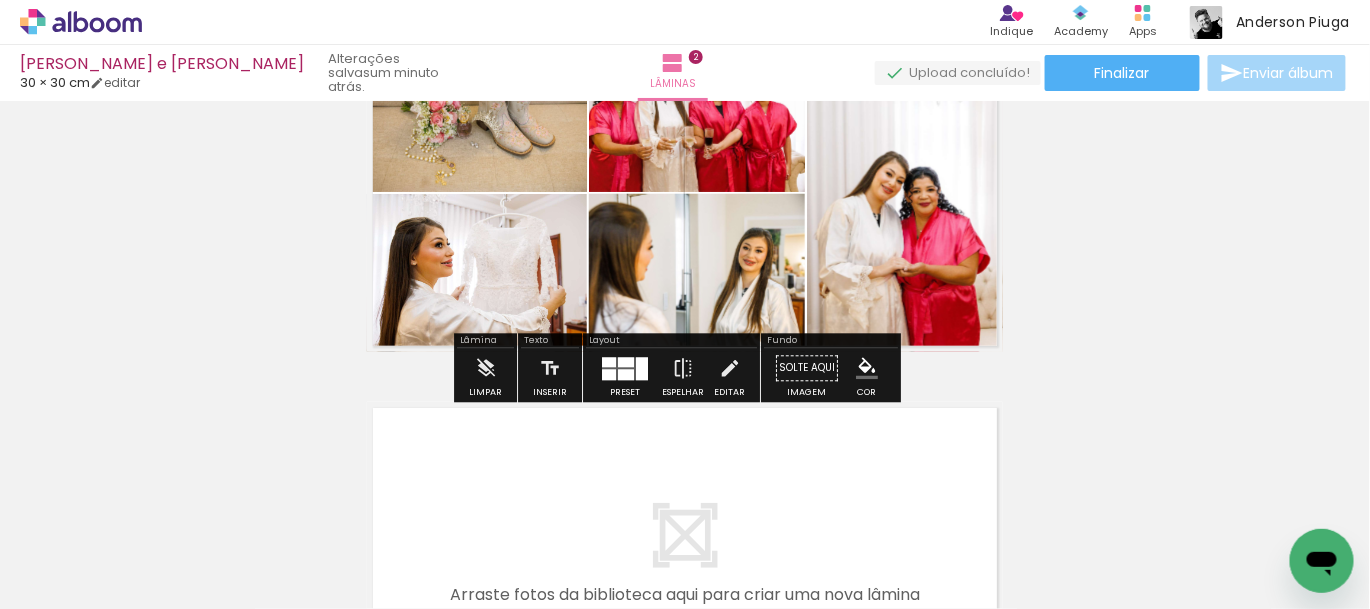 scroll, scrollTop: 93, scrollLeft: 0, axis: vertical 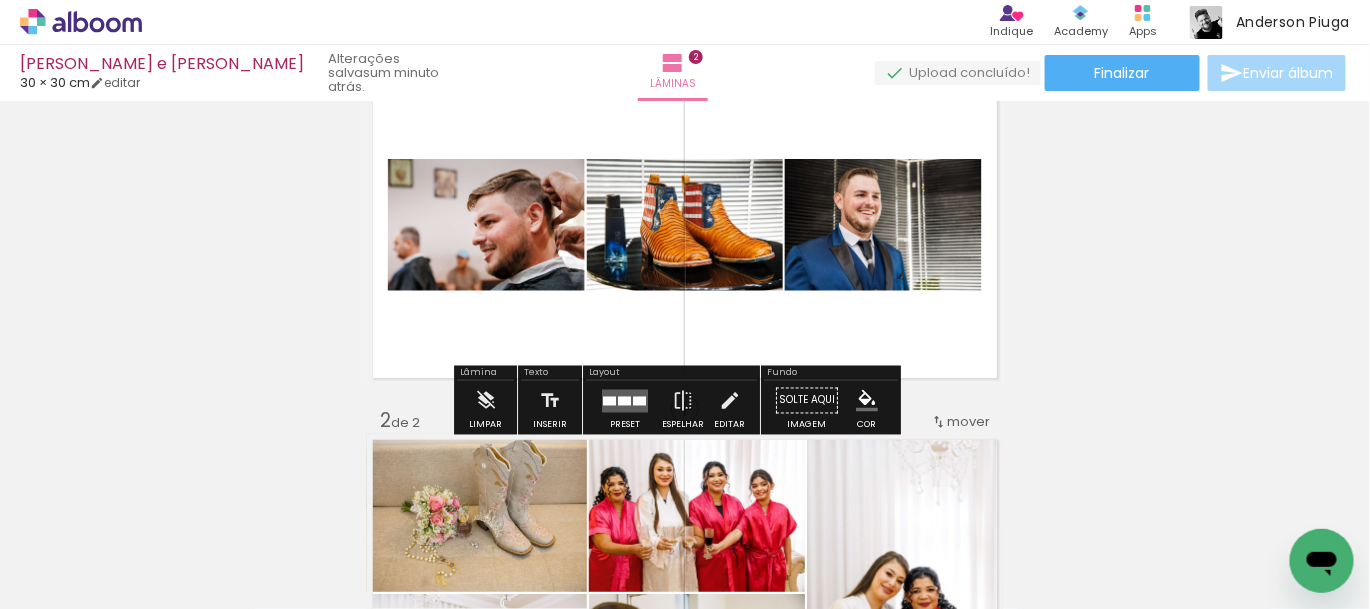 click at bounding box center [624, 400] 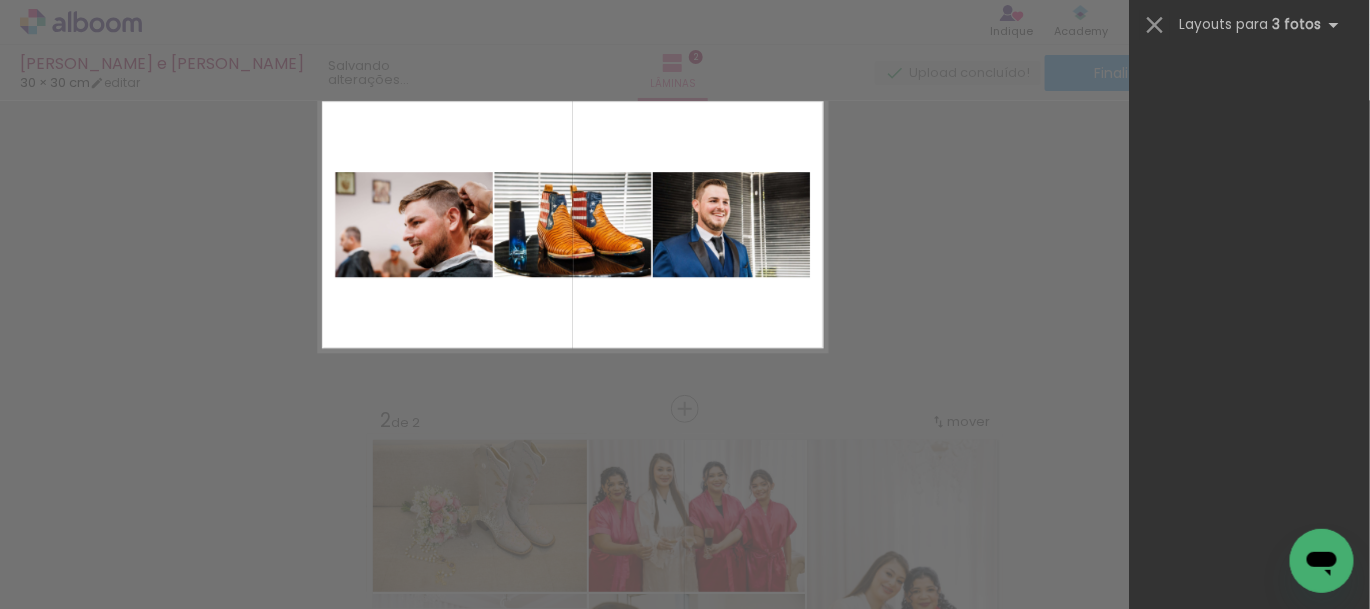 scroll, scrollTop: 360, scrollLeft: 0, axis: vertical 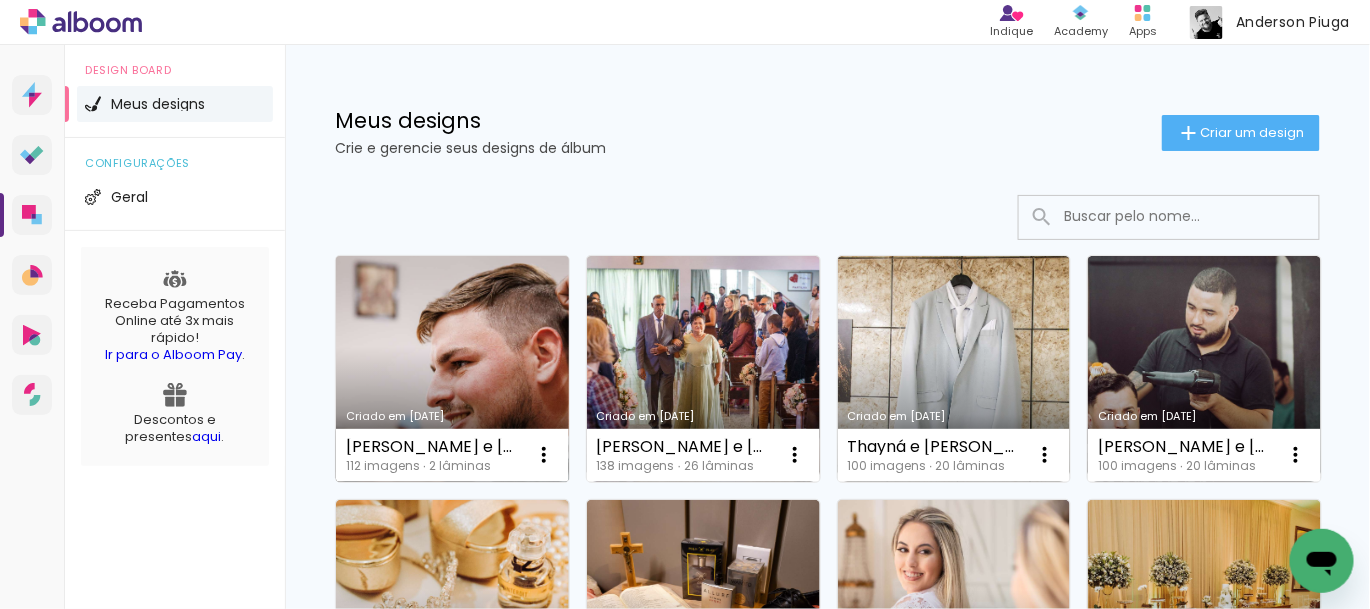 click on "Criado em [DATE]" at bounding box center [452, 369] 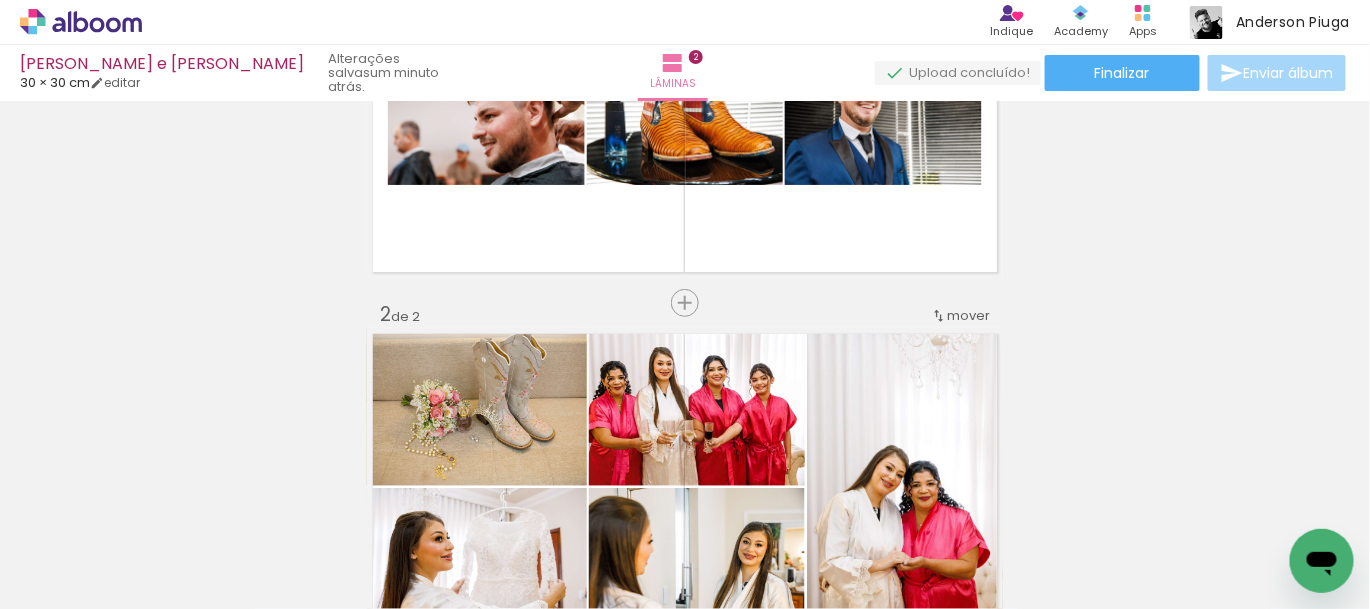 scroll, scrollTop: 99, scrollLeft: 0, axis: vertical 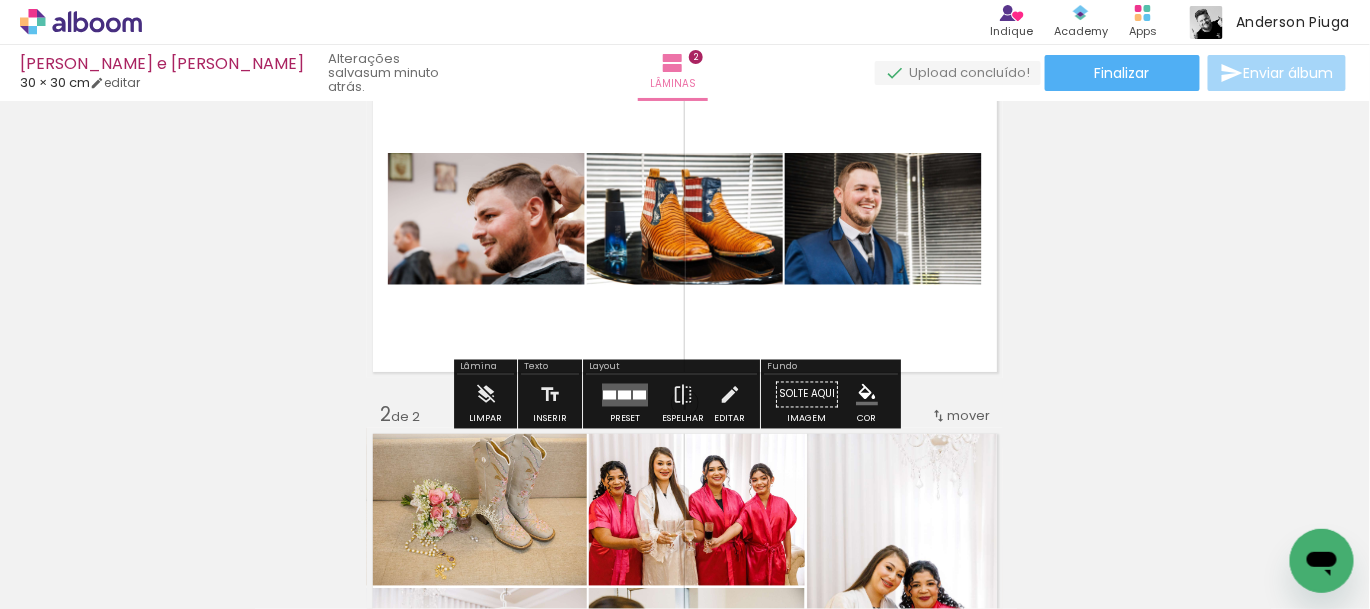click at bounding box center (625, 394) 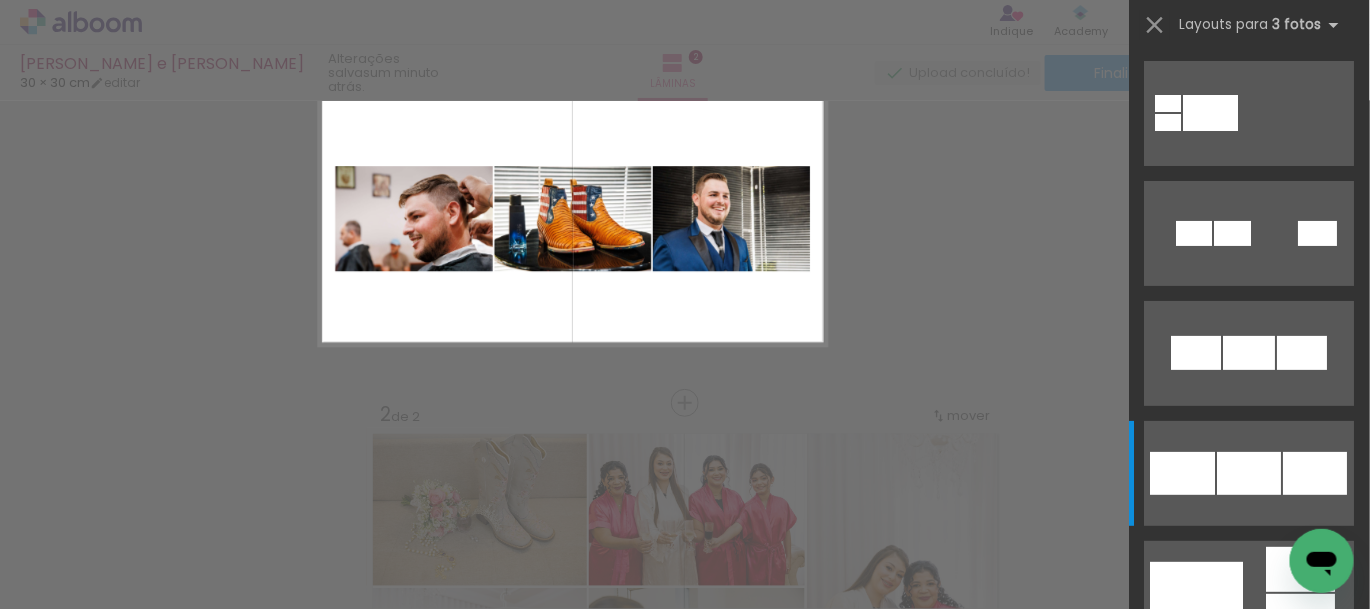 scroll, scrollTop: 360, scrollLeft: 0, axis: vertical 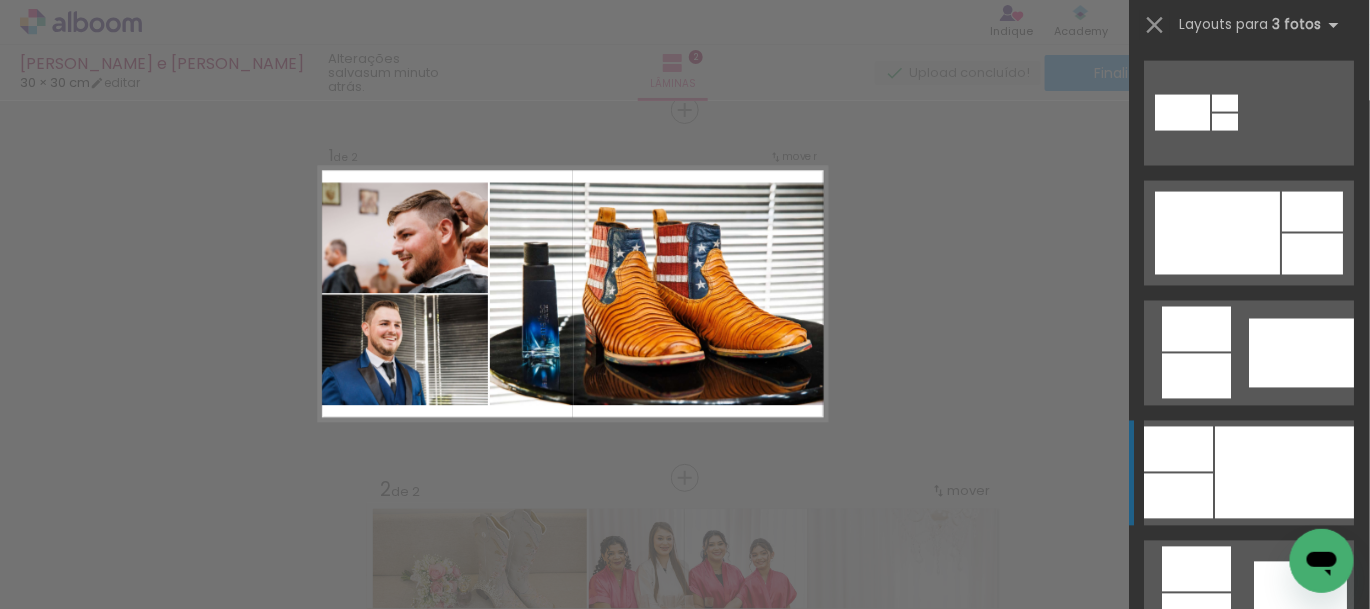 click at bounding box center (1285, 473) 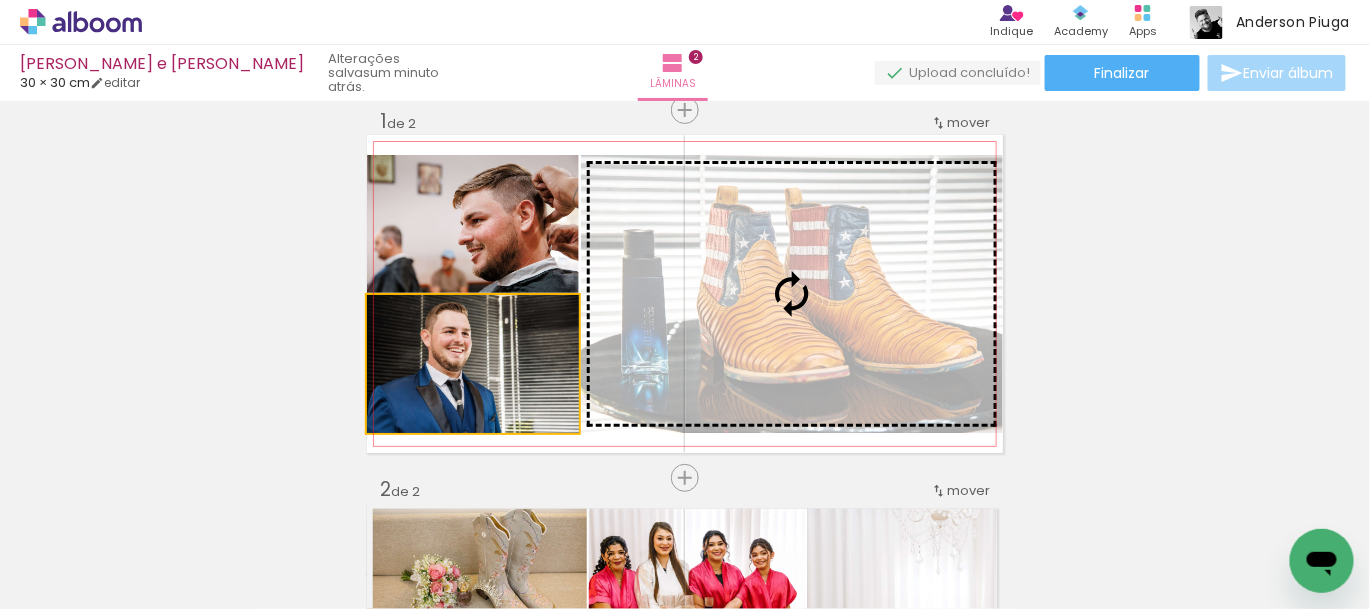 drag, startPoint x: 595, startPoint y: 370, endPoint x: 665, endPoint y: 369, distance: 70.00714 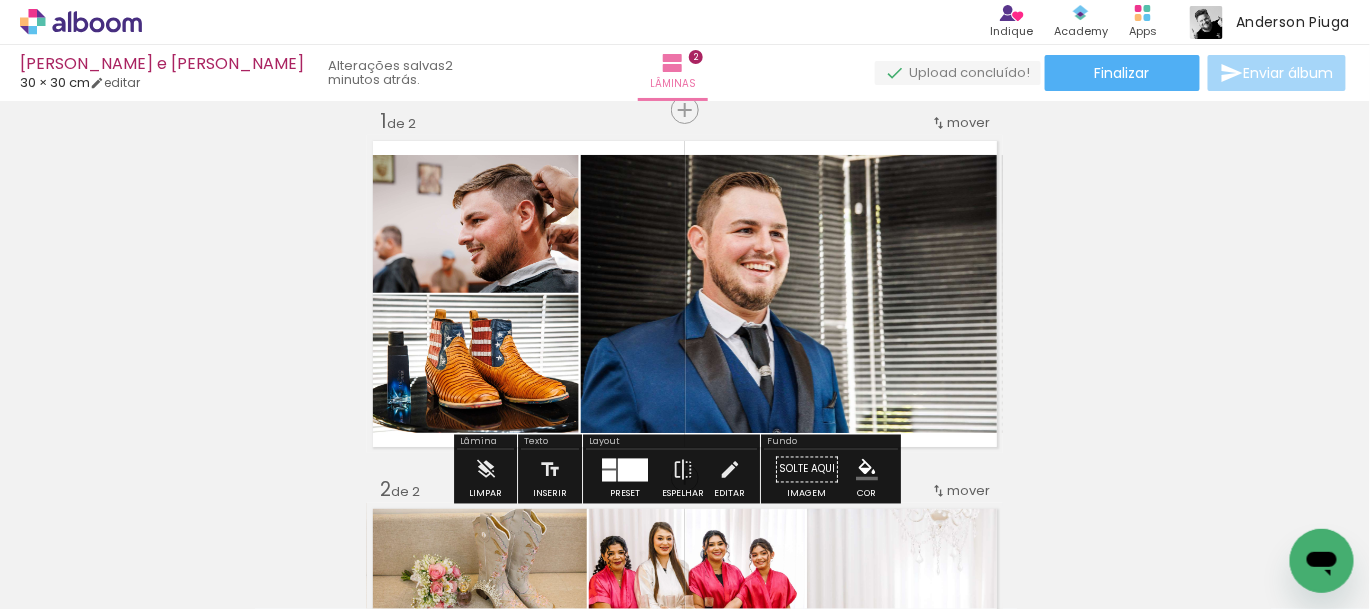 drag, startPoint x: 625, startPoint y: 463, endPoint x: 687, endPoint y: 436, distance: 67.62396 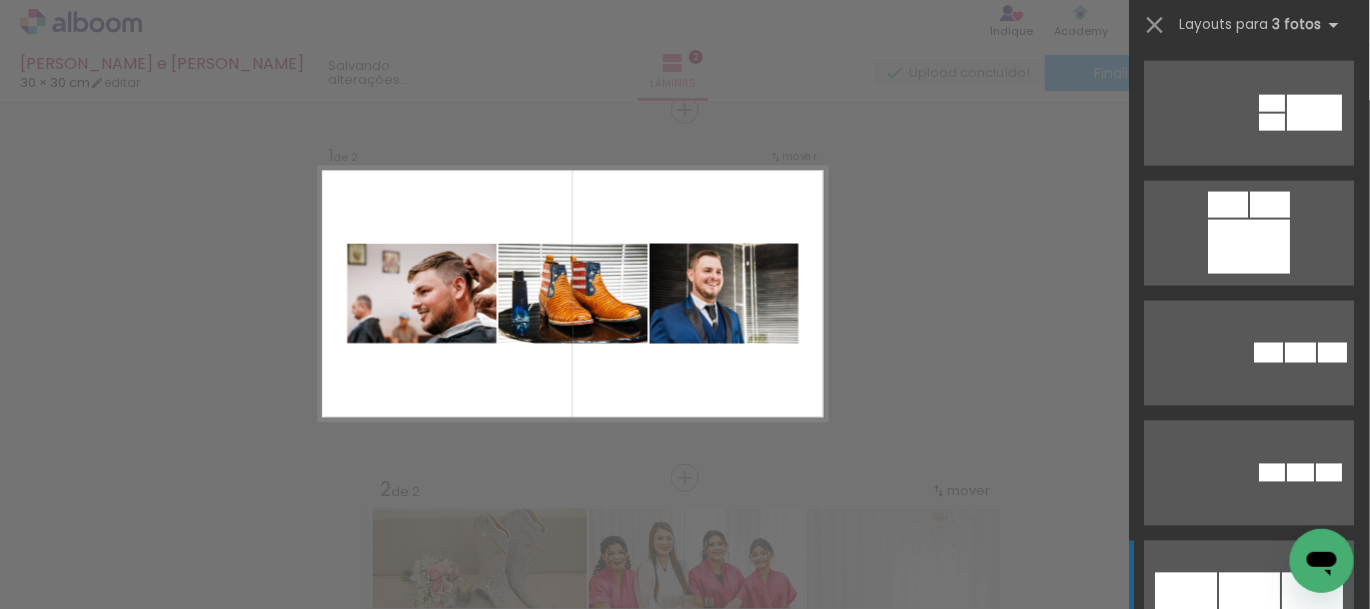 scroll, scrollTop: 3519, scrollLeft: 0, axis: vertical 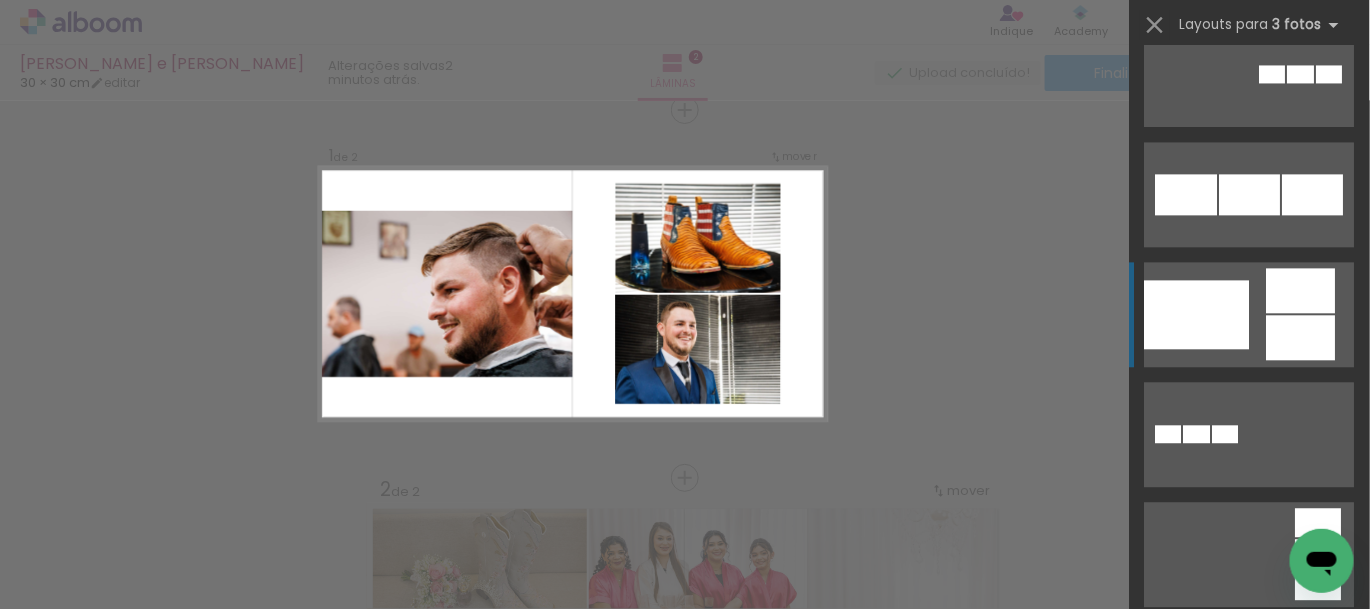 click at bounding box center [1312, 914] 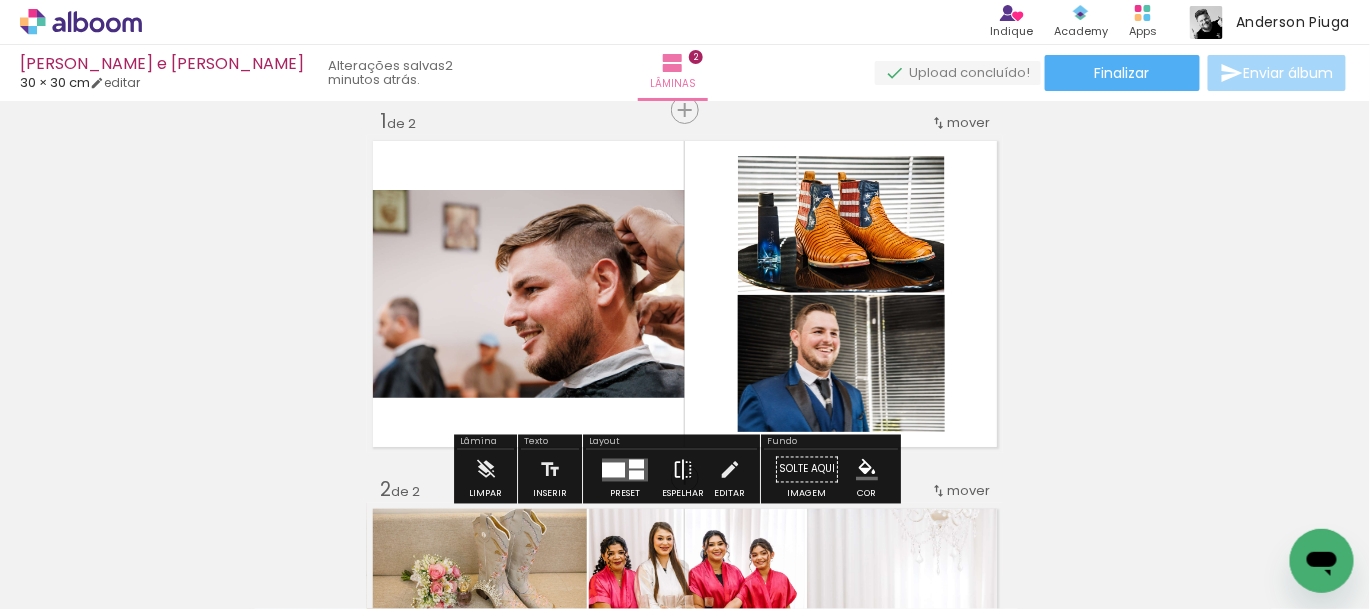 click at bounding box center (683, 470) 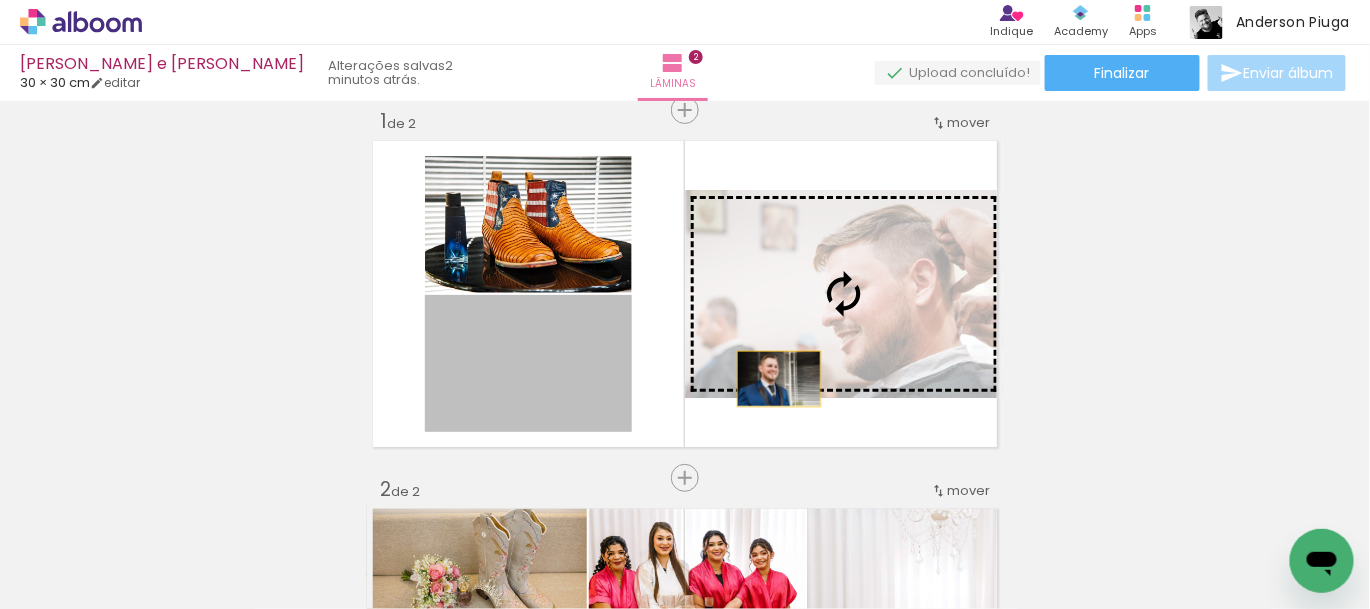 drag, startPoint x: 512, startPoint y: 378, endPoint x: 769, endPoint y: 381, distance: 257.01752 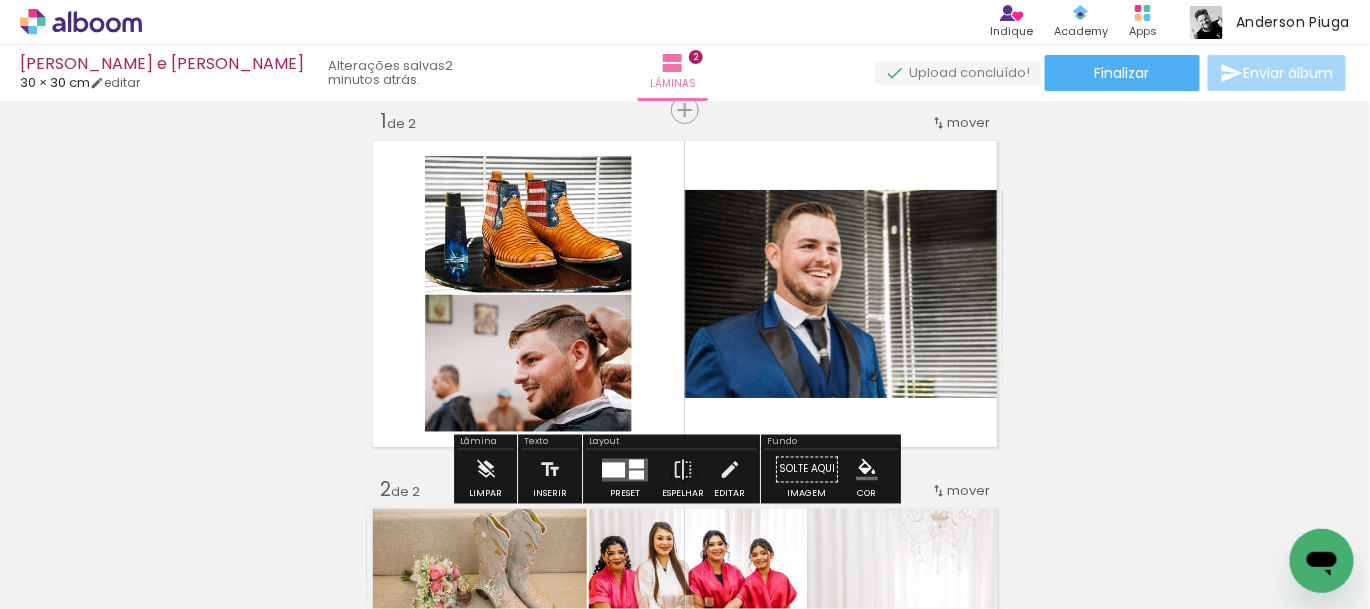 scroll, scrollTop: 0, scrollLeft: 0, axis: both 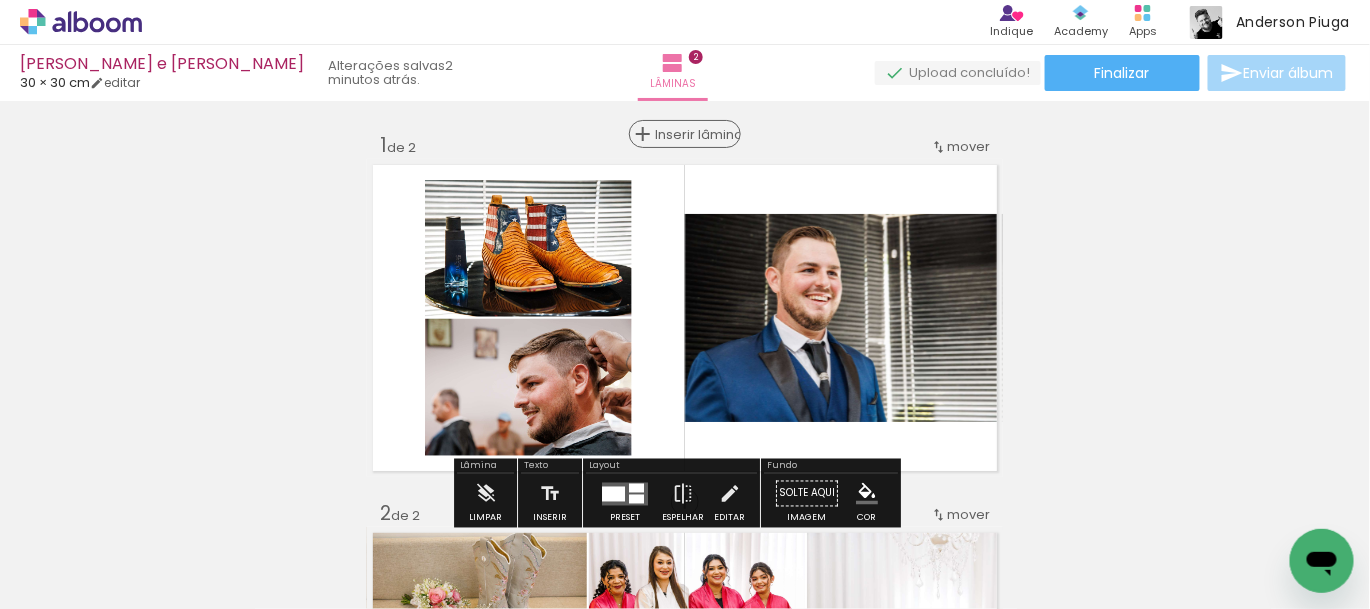 click on "Inserir lâmina" at bounding box center [694, 134] 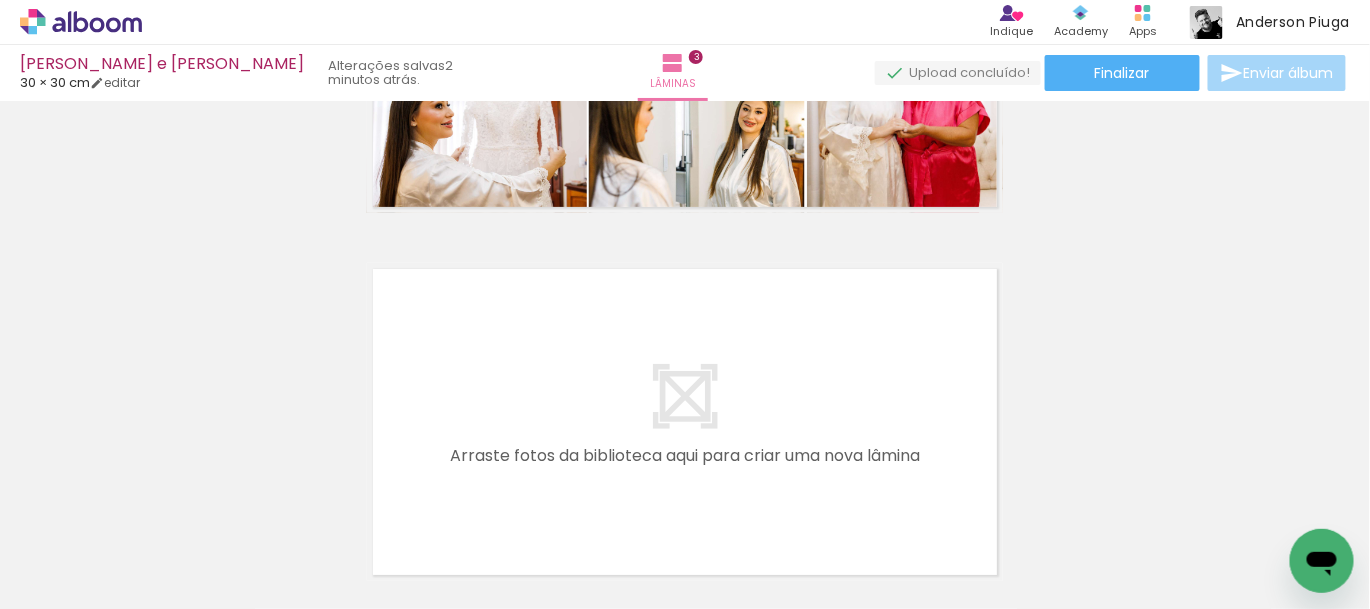 scroll, scrollTop: 1100, scrollLeft: 0, axis: vertical 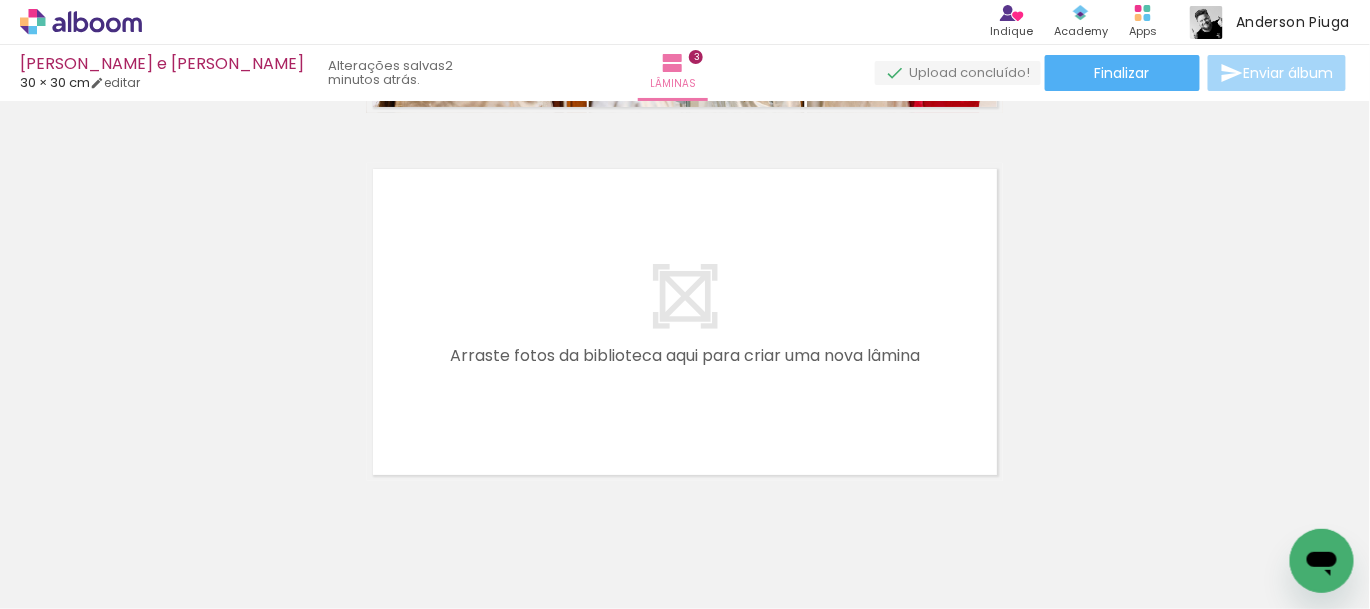 click 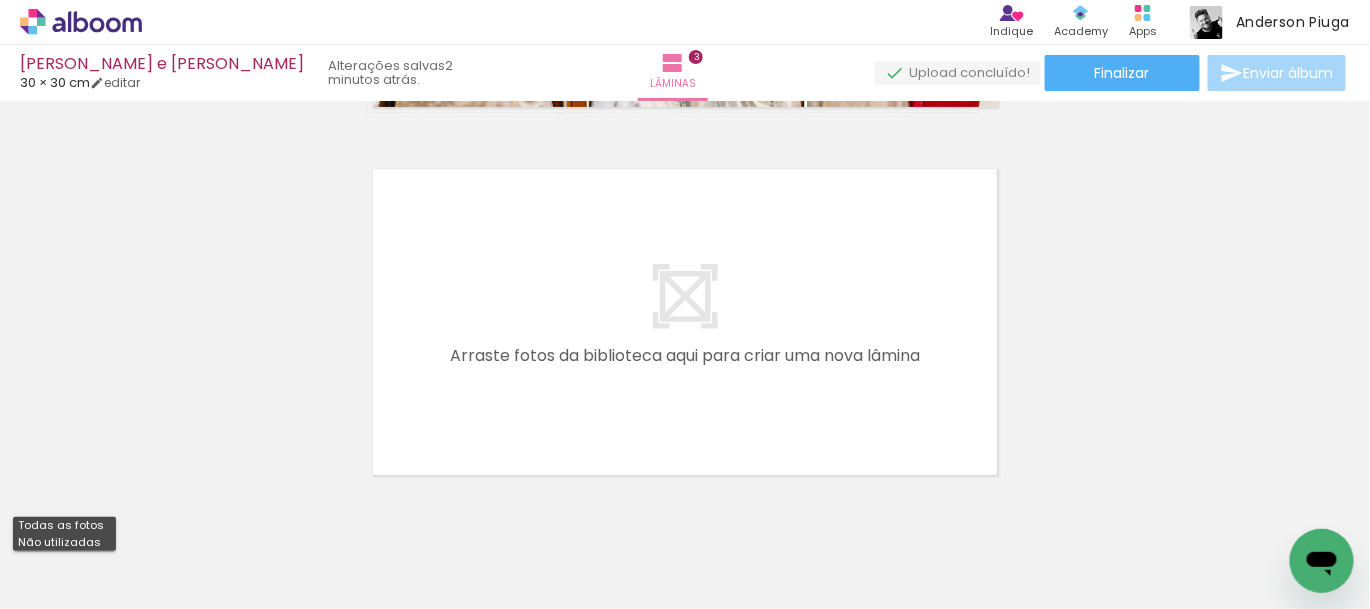 click on "Não utilizadas" at bounding box center (0, 0) 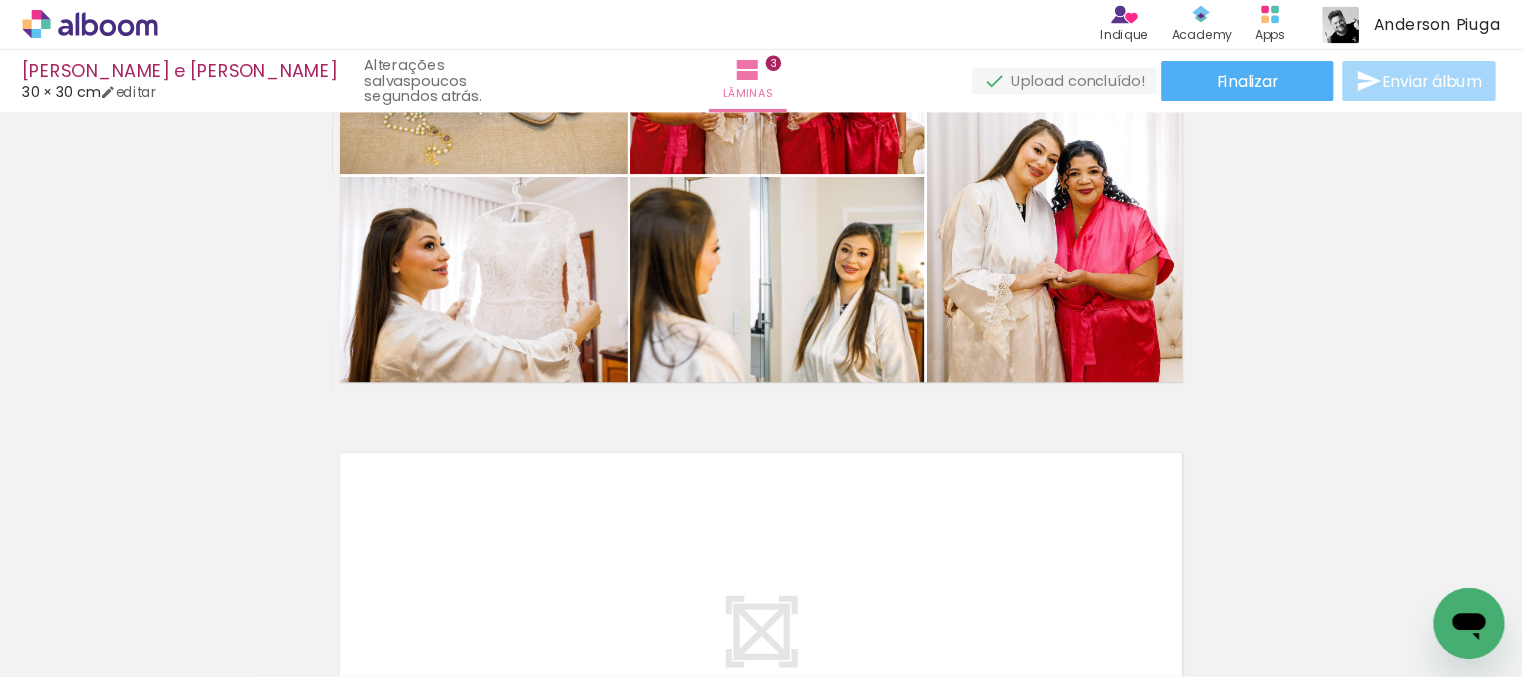 scroll, scrollTop: 1202, scrollLeft: 0, axis: vertical 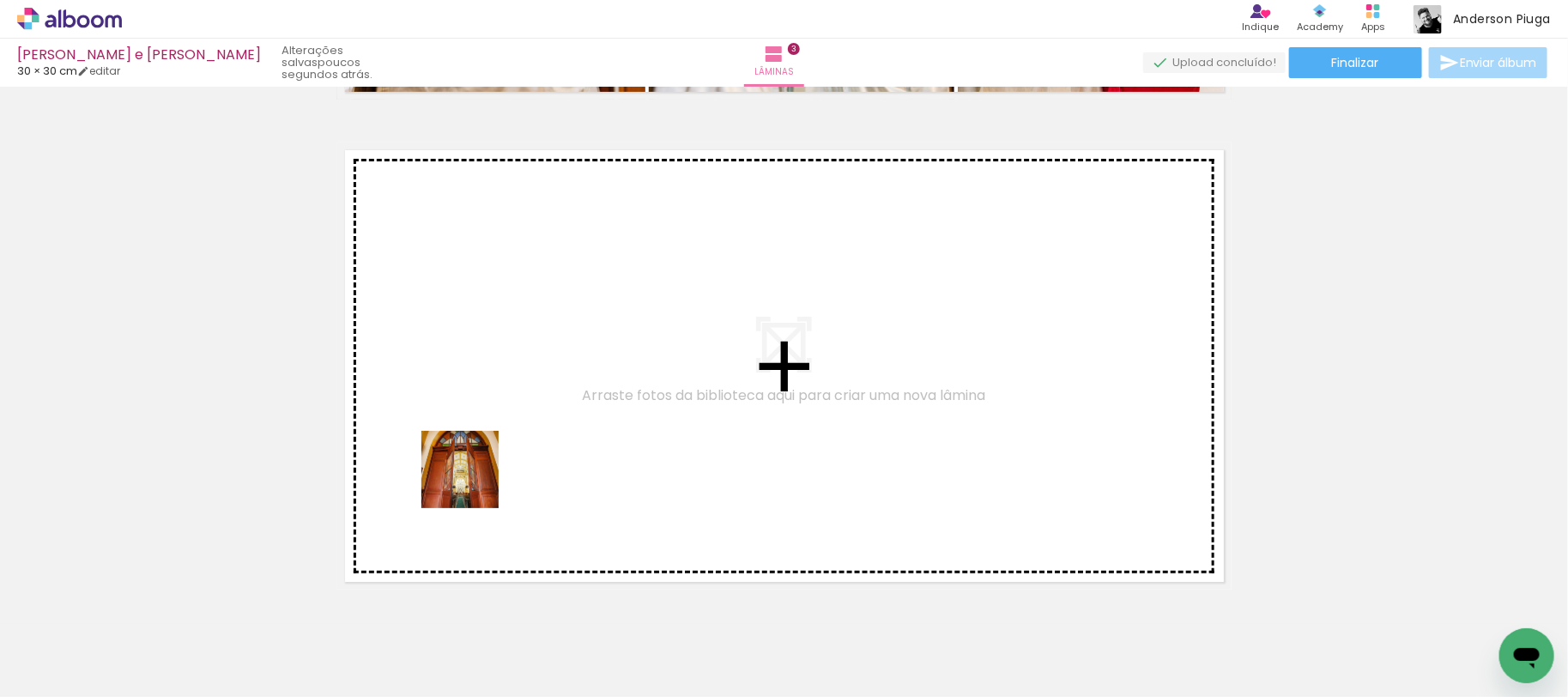 drag, startPoint x: 175, startPoint y: 644, endPoint x: 477, endPoint y: 480, distance: 343.65681 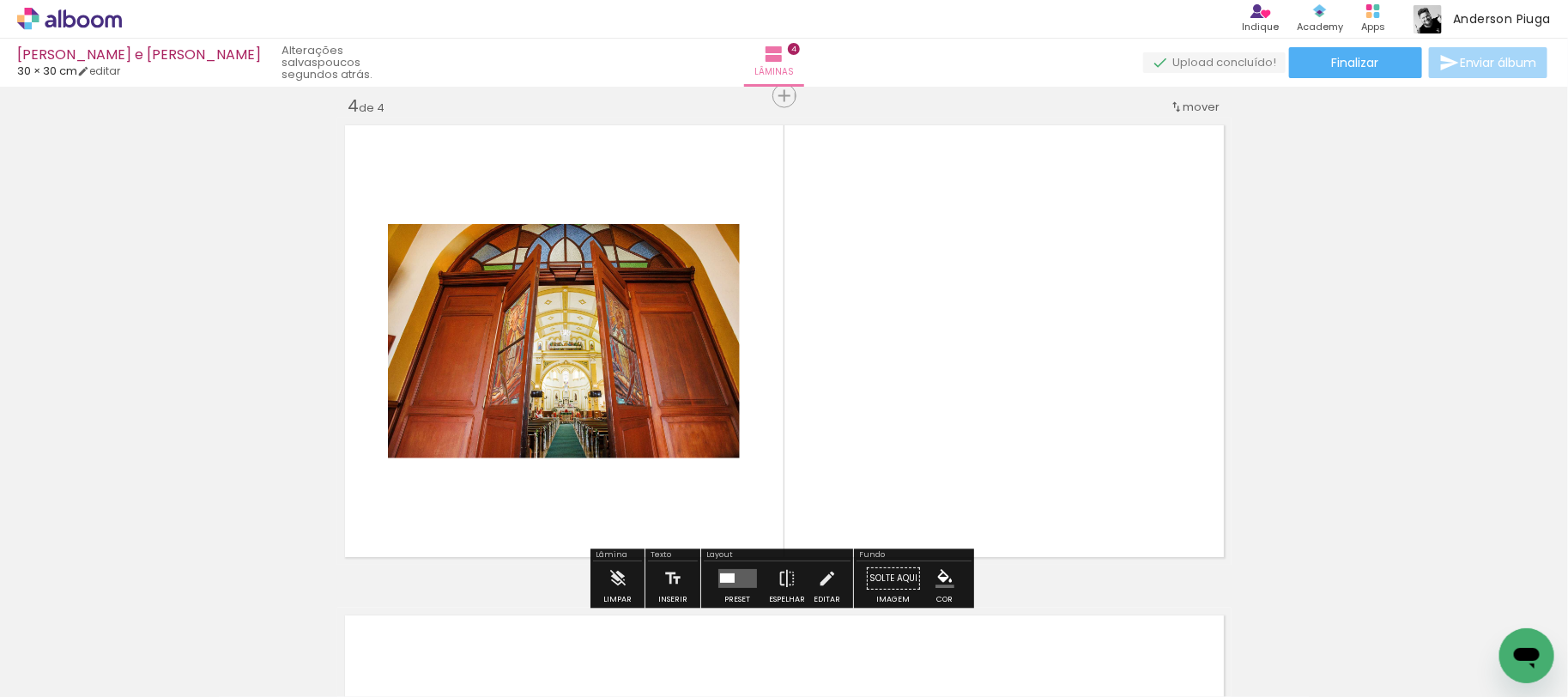 scroll, scrollTop: 1492, scrollLeft: 0, axis: vertical 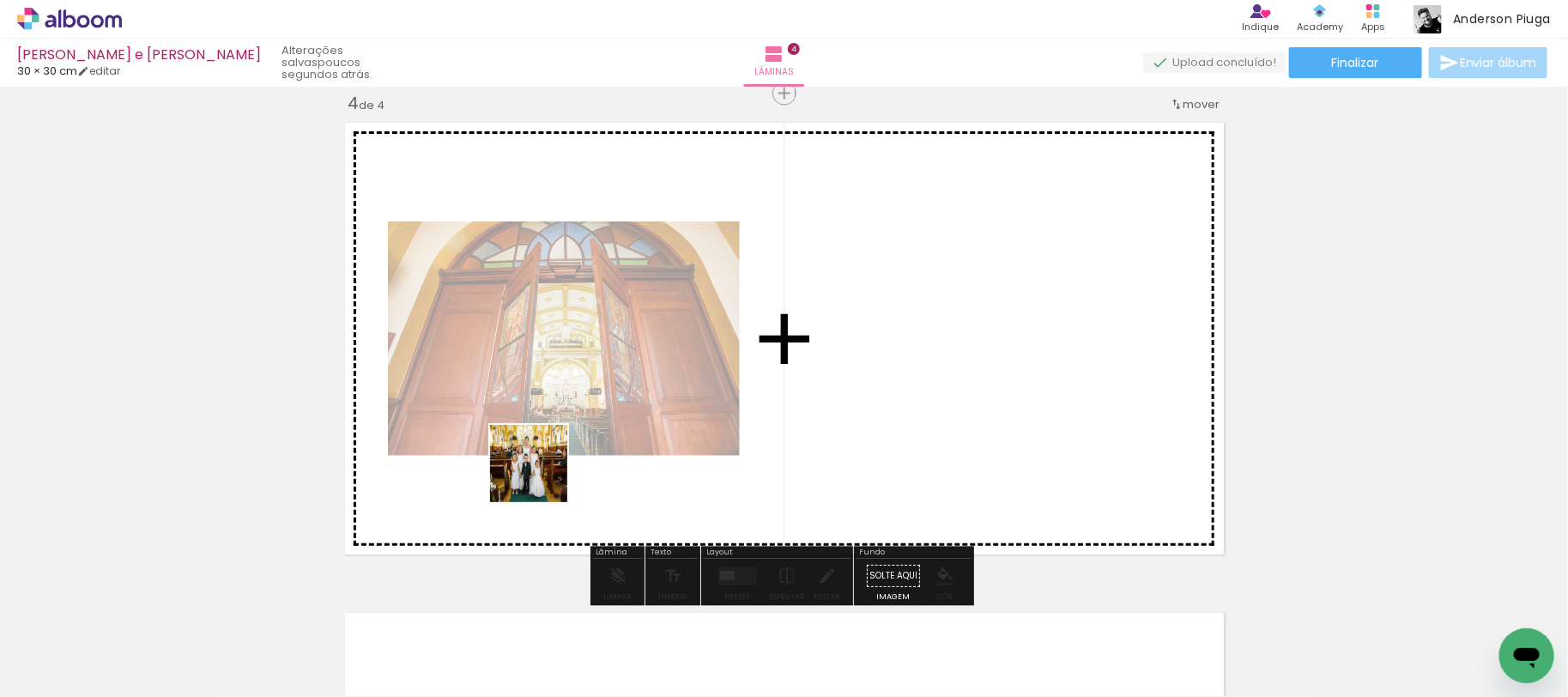 drag, startPoint x: 185, startPoint y: 646, endPoint x: 520, endPoint y: 504, distance: 363.85299 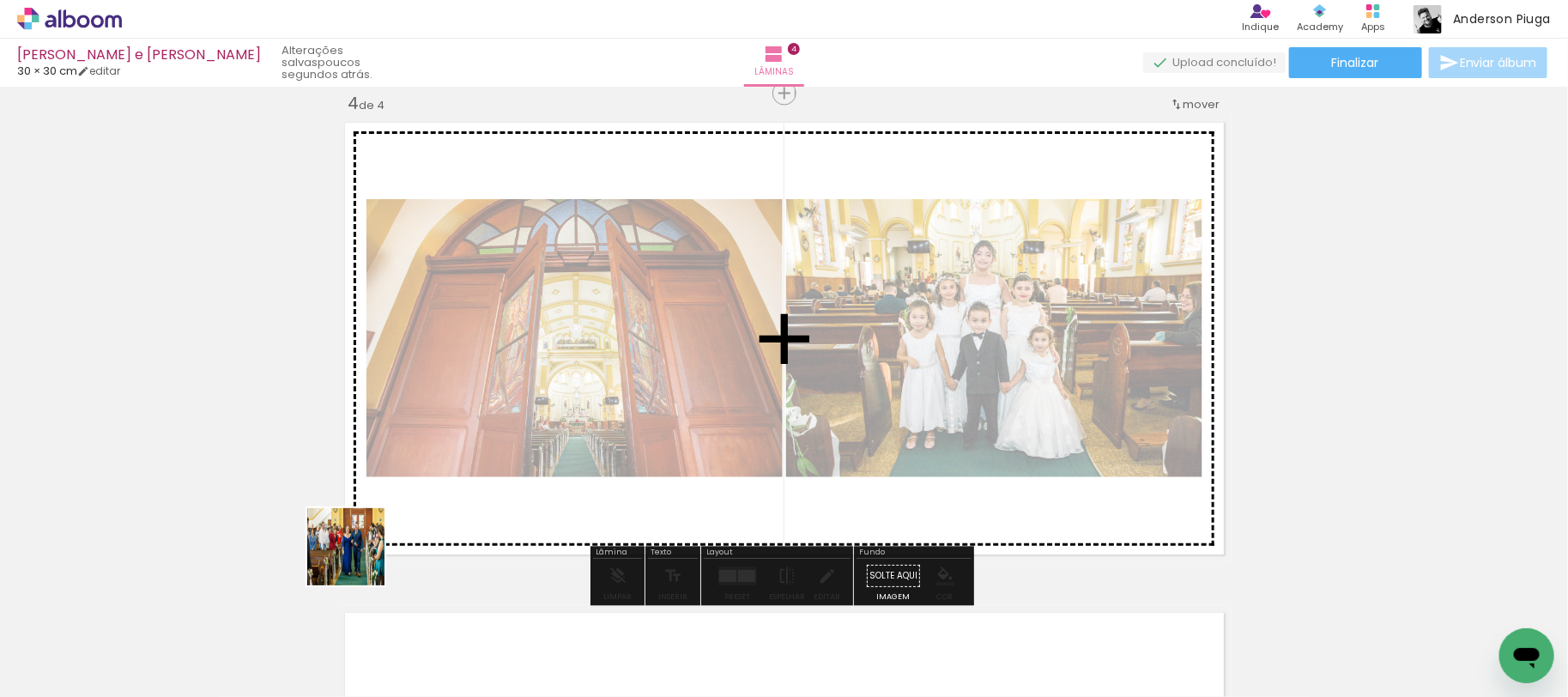 drag, startPoint x: 203, startPoint y: 650, endPoint x: 533, endPoint y: 462, distance: 379.7947 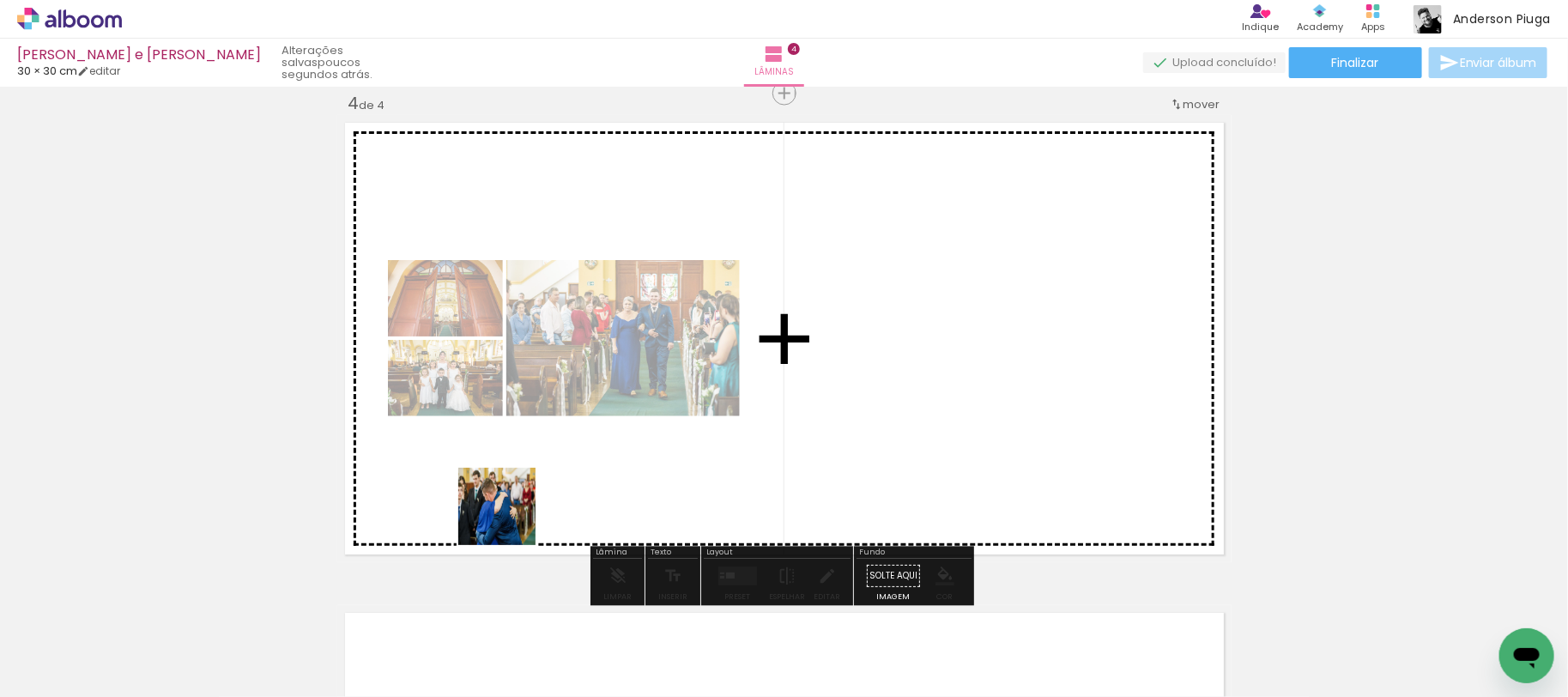 drag, startPoint x: 346, startPoint y: 583, endPoint x: 575, endPoint y: 516, distance: 238.60008 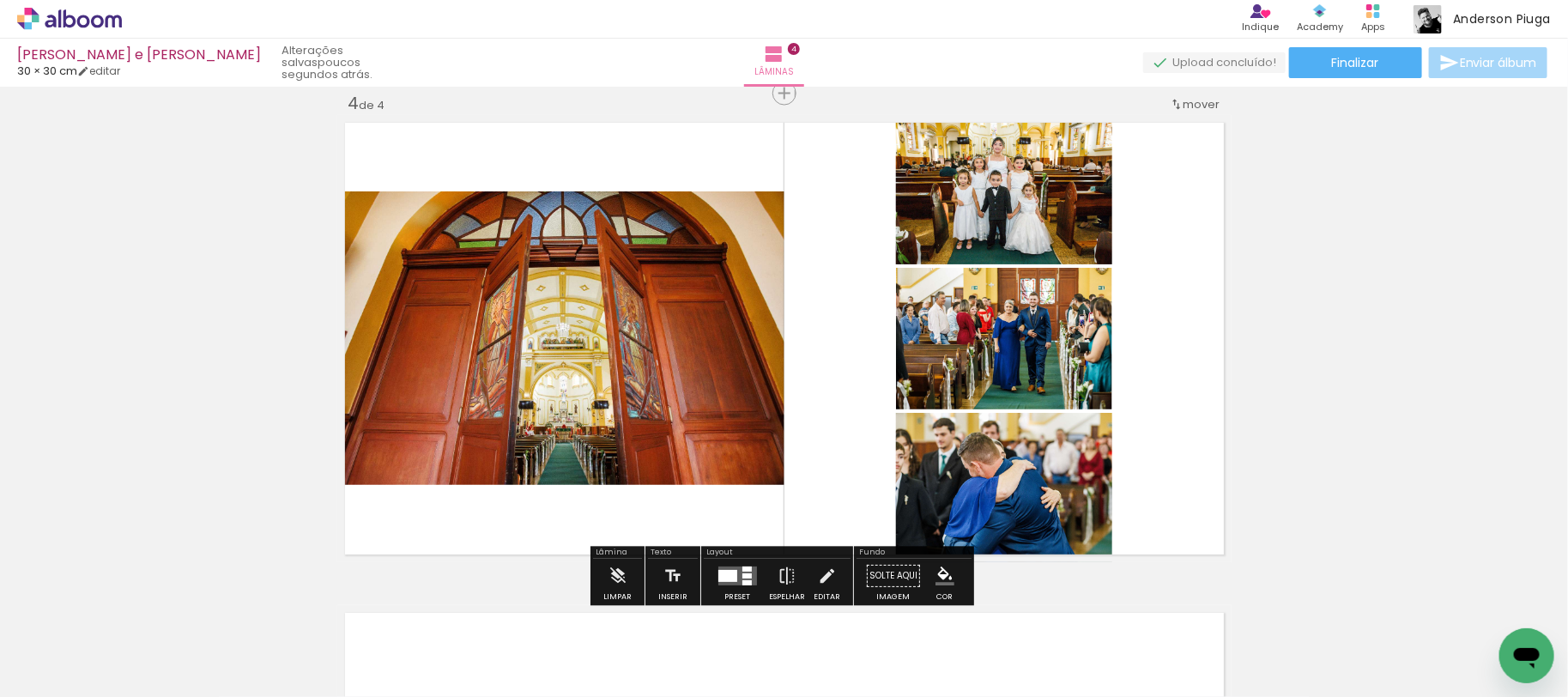 click at bounding box center (728, 577) 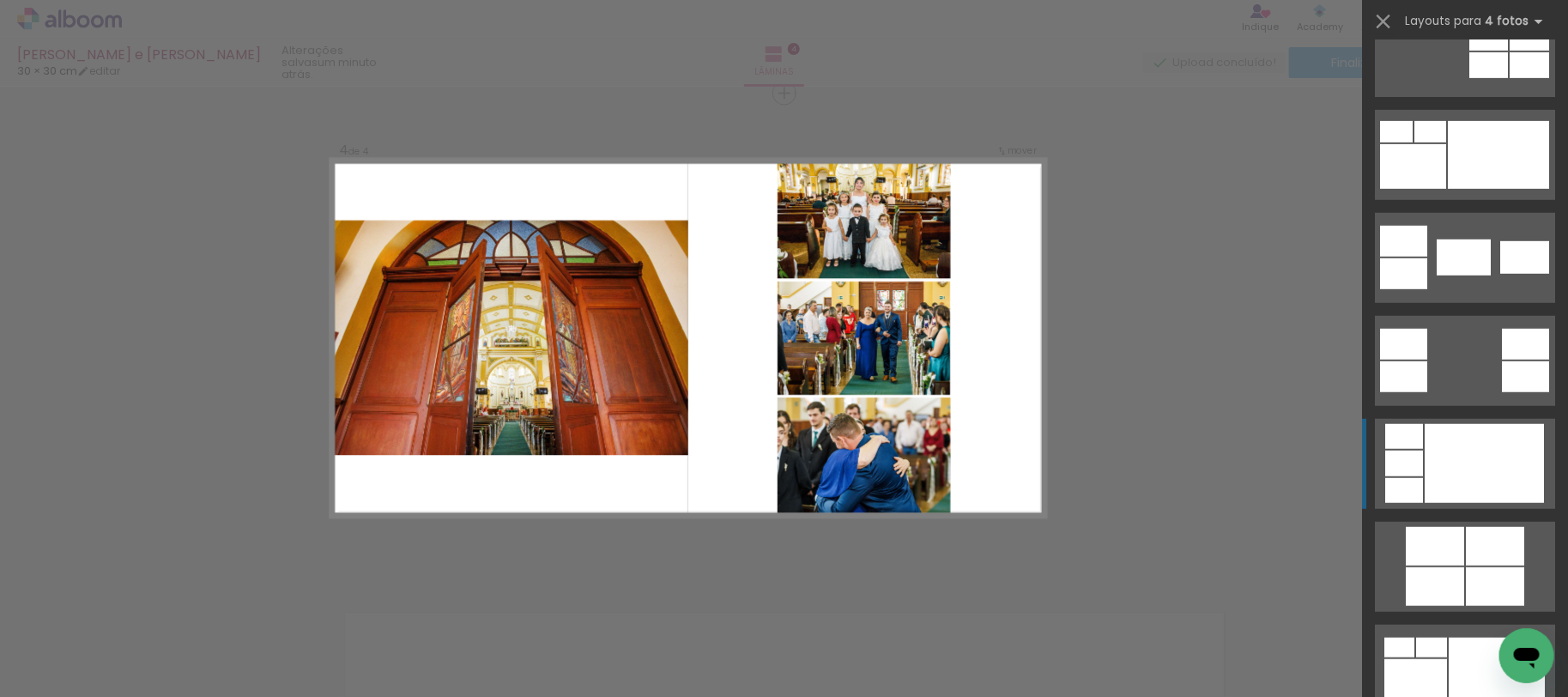 scroll, scrollTop: 572, scrollLeft: 0, axis: vertical 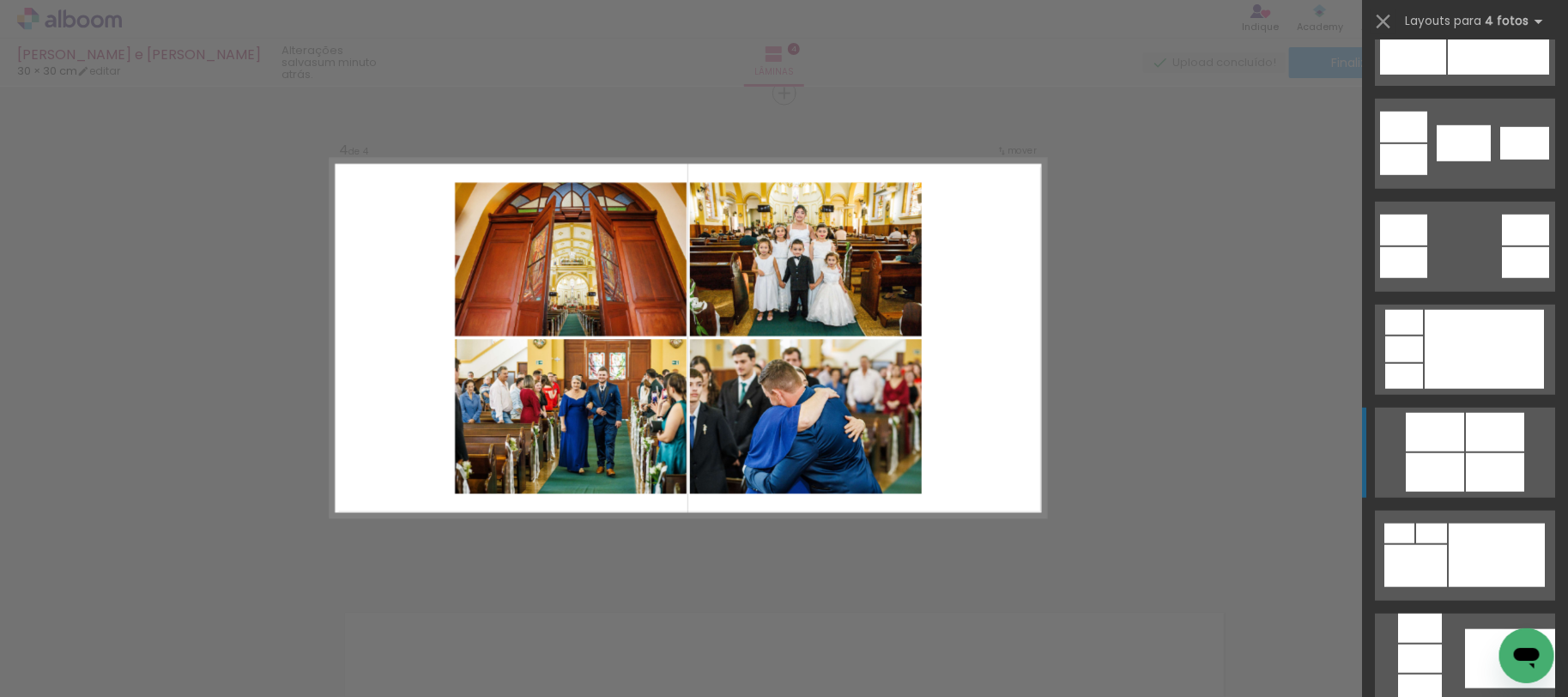 click at bounding box center (1509, -505) 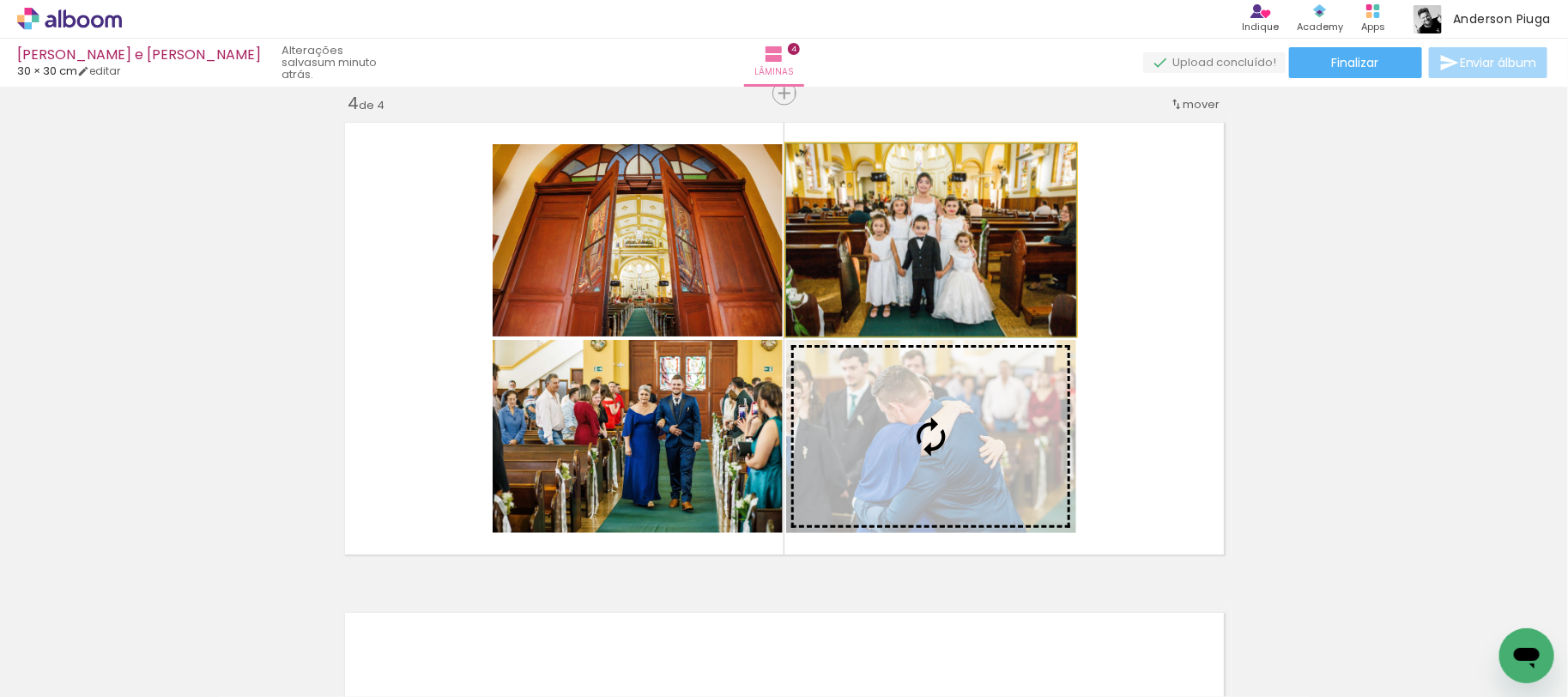 drag, startPoint x: 909, startPoint y: 292, endPoint x: 614, endPoint y: 410, distance: 317.72472 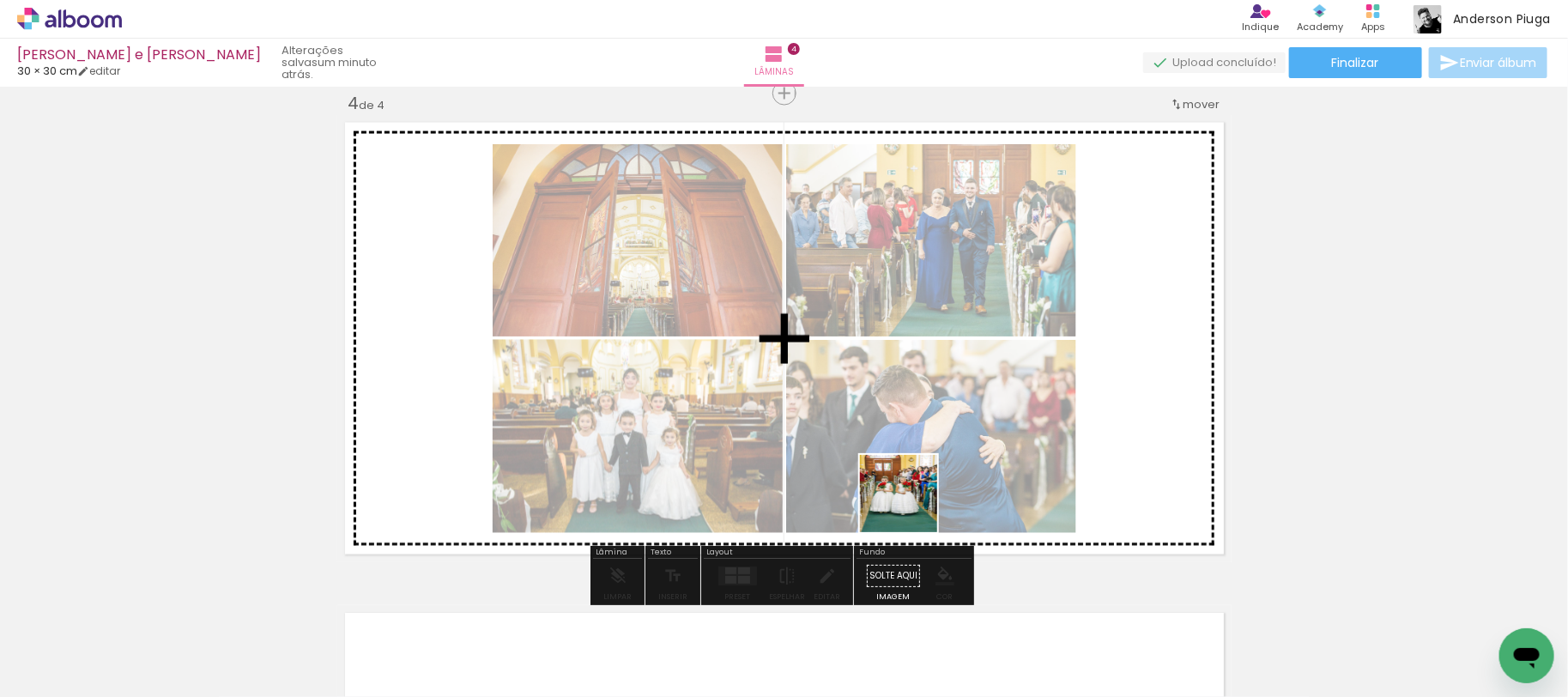 drag, startPoint x: 457, startPoint y: 656, endPoint x: 910, endPoint y: 500, distance: 479.1085 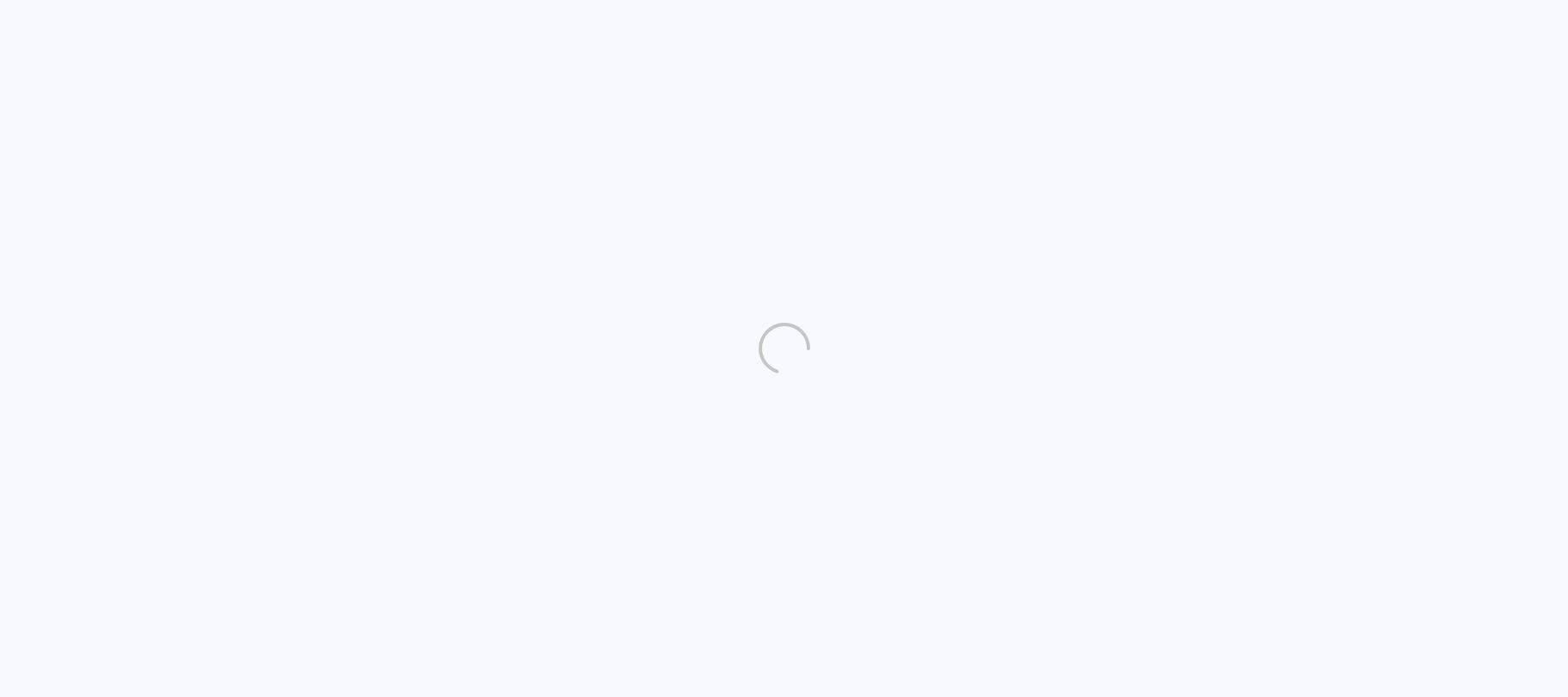 scroll, scrollTop: 0, scrollLeft: 0, axis: both 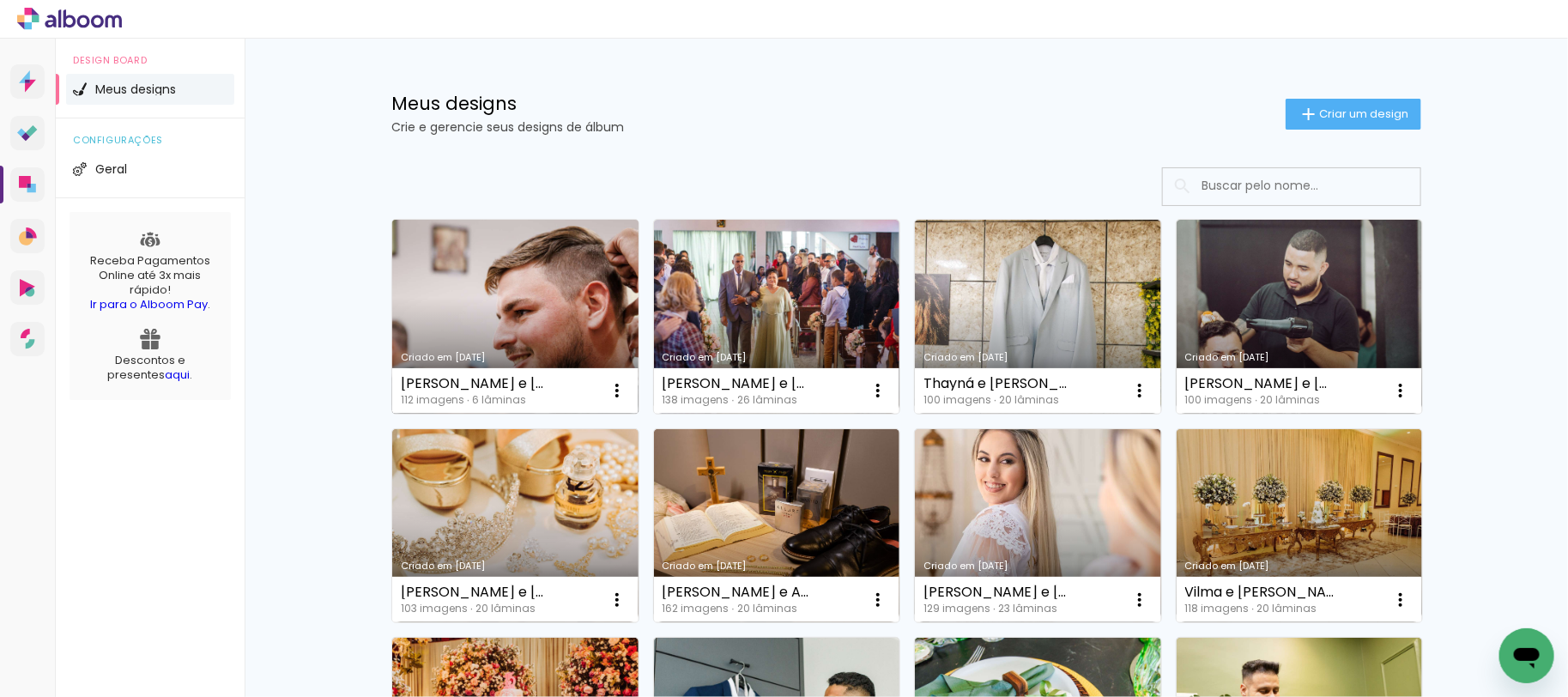 click on "Criado em [DATE]" at bounding box center [515, 317] 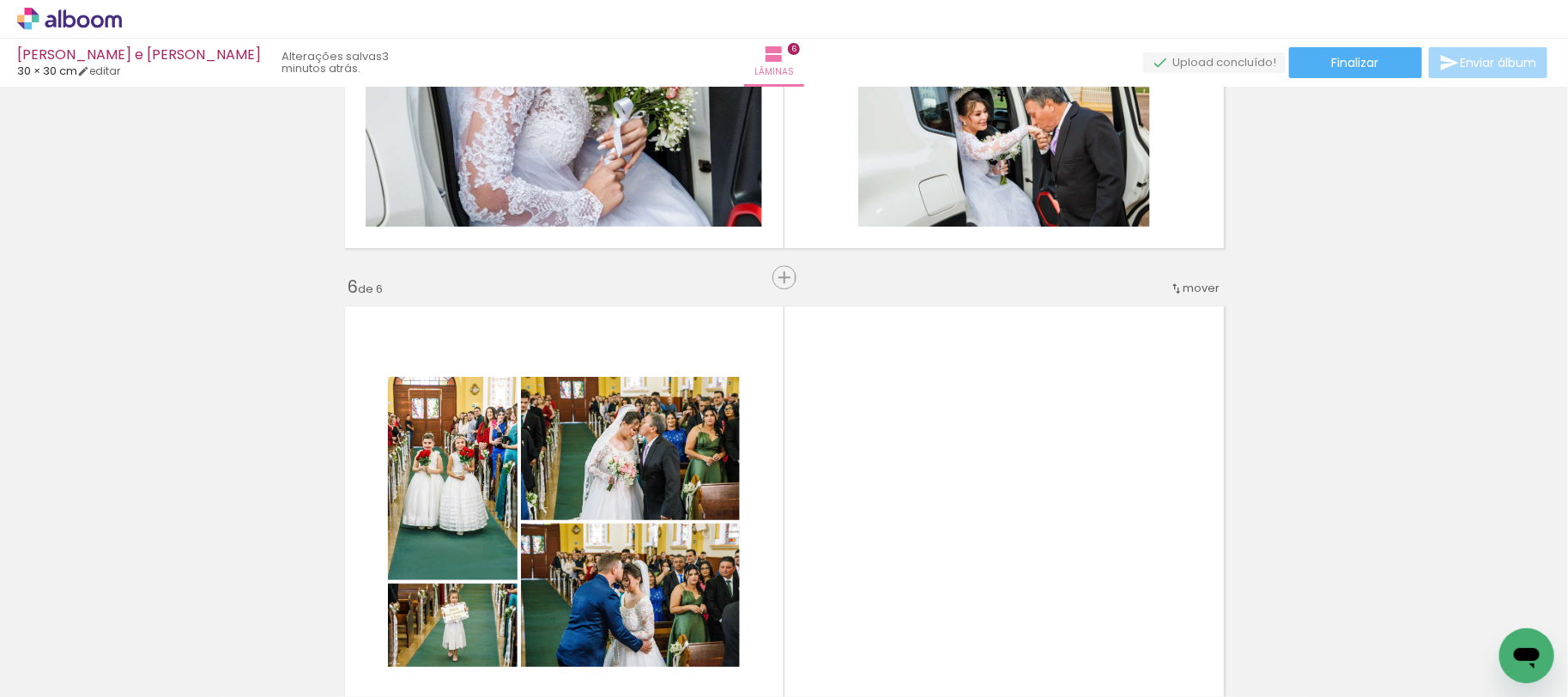 scroll, scrollTop: 2403, scrollLeft: 0, axis: vertical 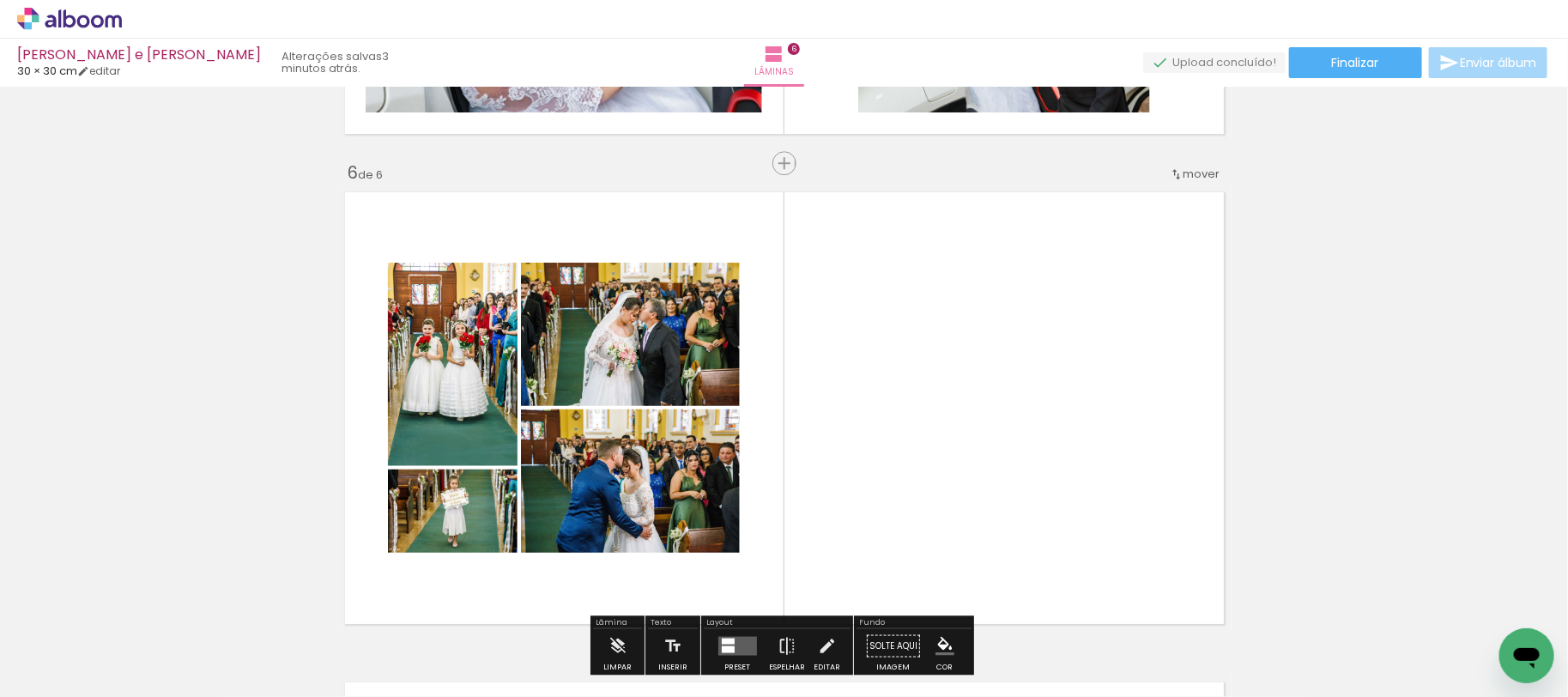 click on "Todas as fotos" at bounding box center (48, 645) 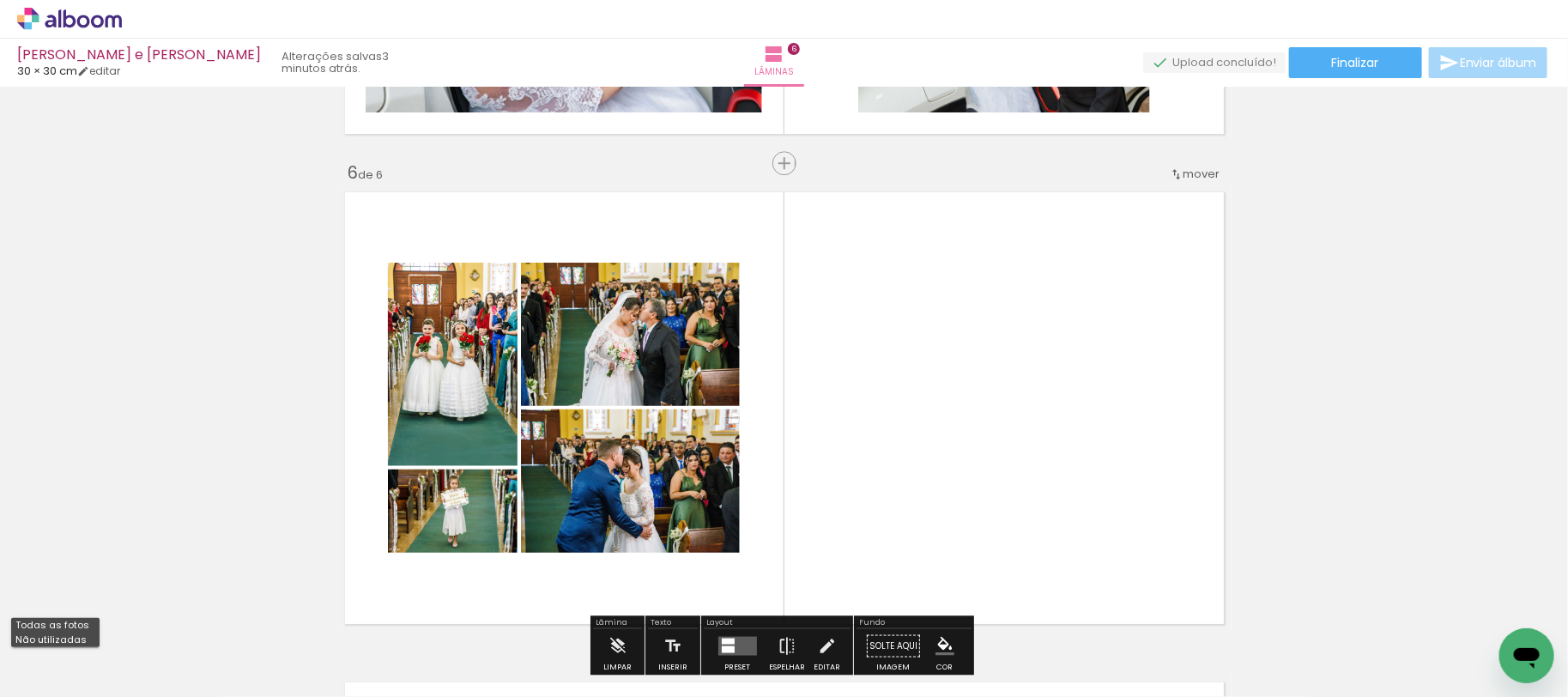 click on "Não utilizadas" at bounding box center (0, 0) 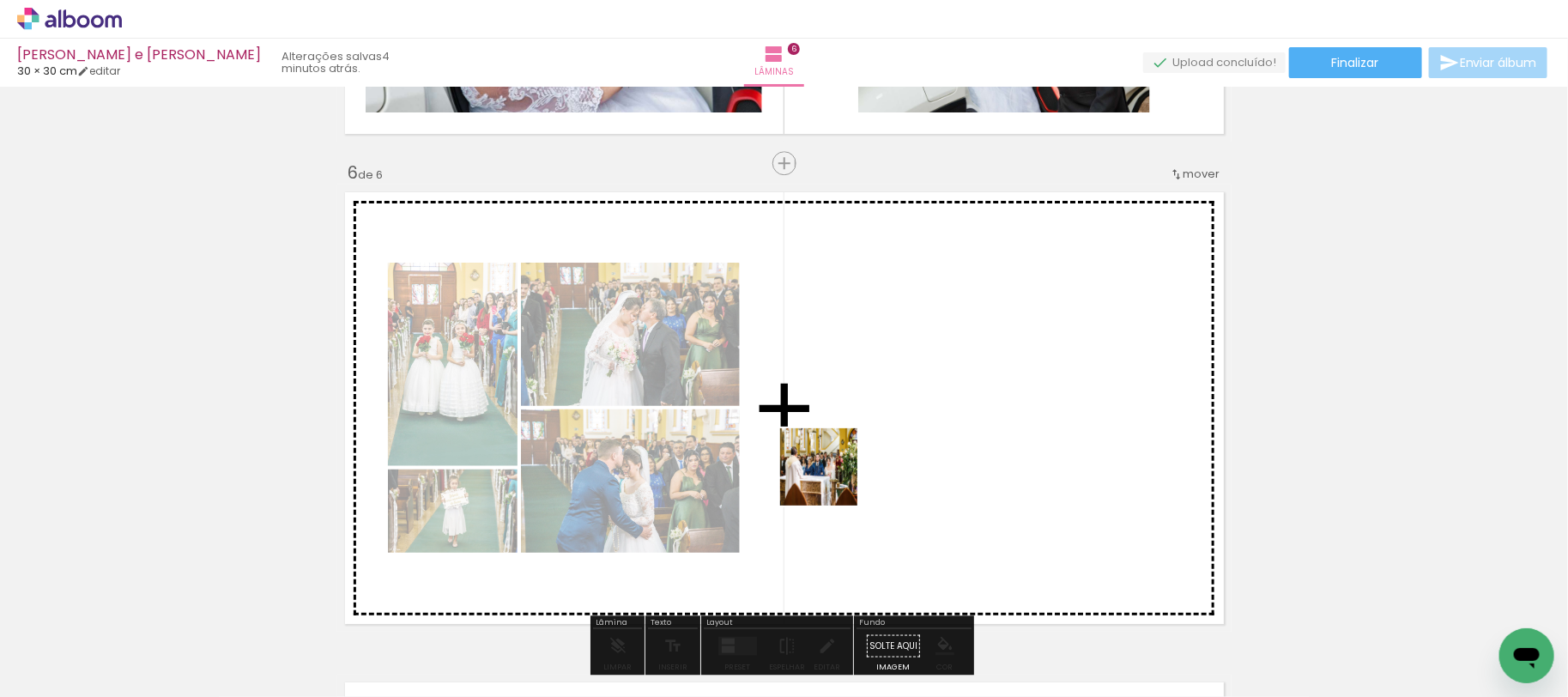 drag, startPoint x: 236, startPoint y: 629, endPoint x: 832, endPoint y: 480, distance: 614.3427 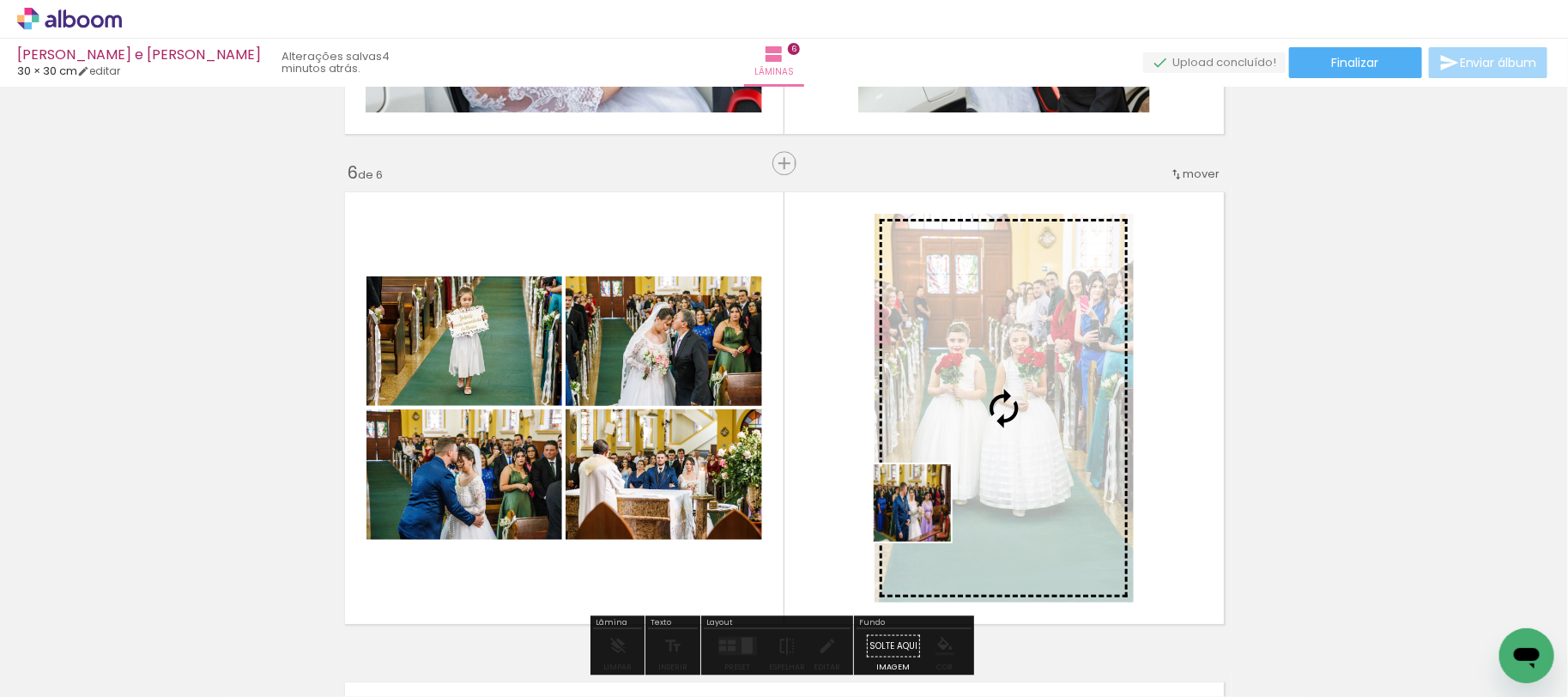drag, startPoint x: 376, startPoint y: 593, endPoint x: 929, endPoint y: 516, distance: 558.335 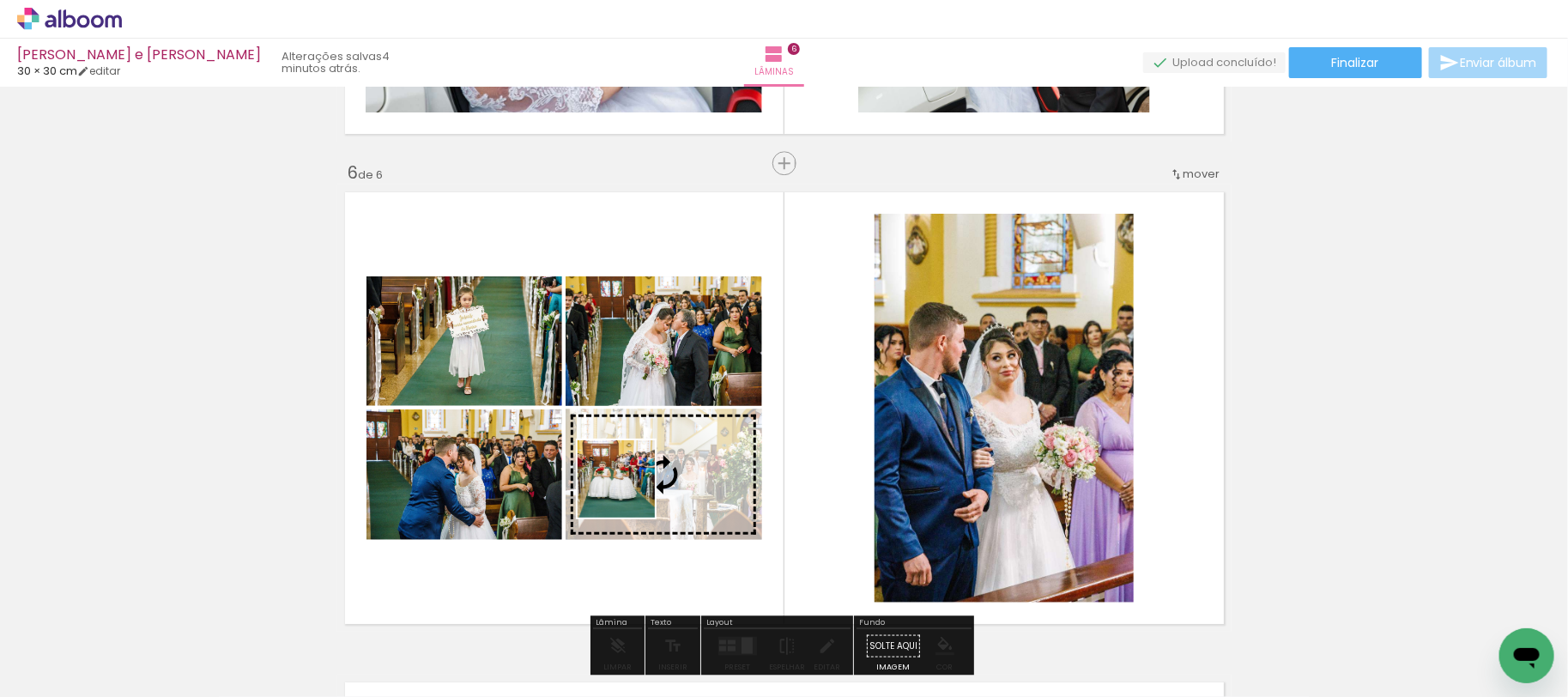 drag, startPoint x: 350, startPoint y: 577, endPoint x: 629, endPoint y: 492, distance: 291.66076 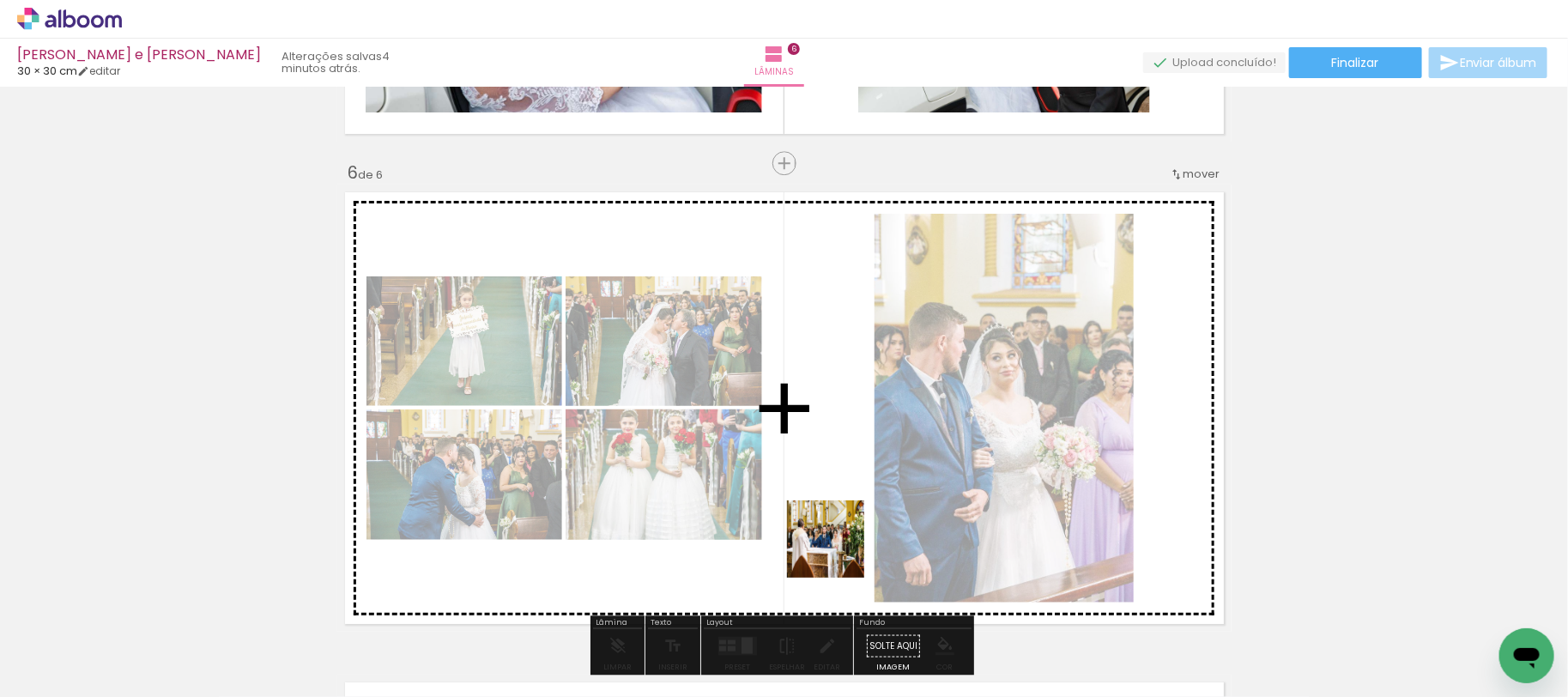 drag, startPoint x: 179, startPoint y: 647, endPoint x: 838, endPoint y: 552, distance: 665.81229 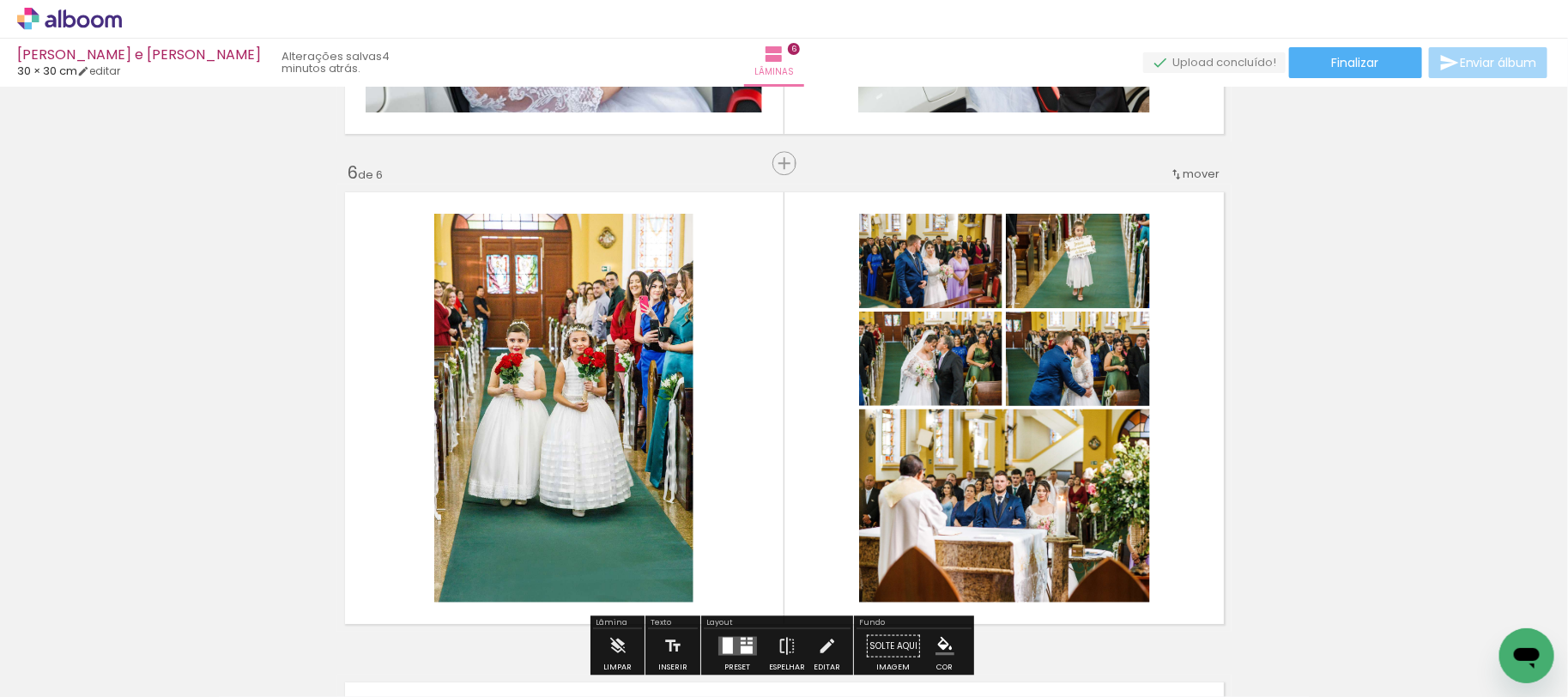 scroll, scrollTop: 2517, scrollLeft: 0, axis: vertical 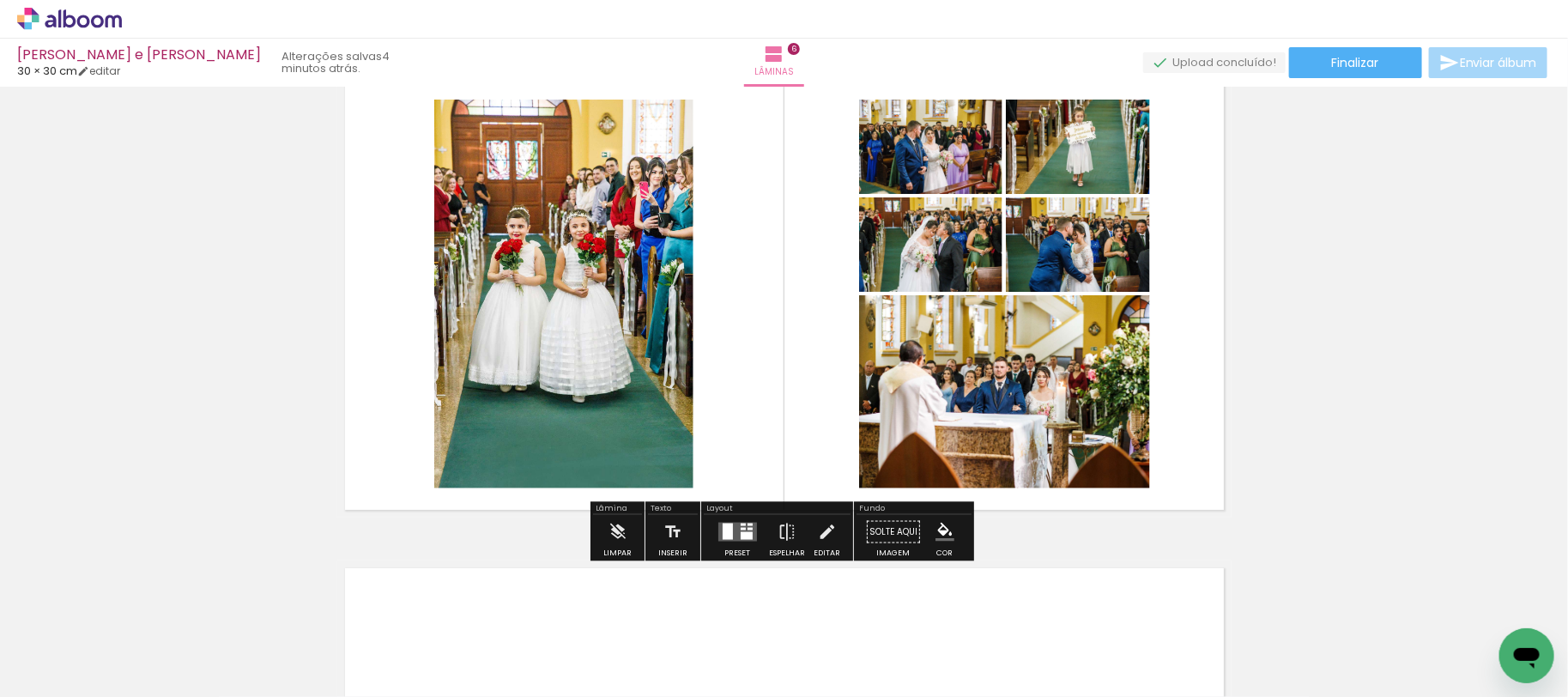 click at bounding box center (743, 528) 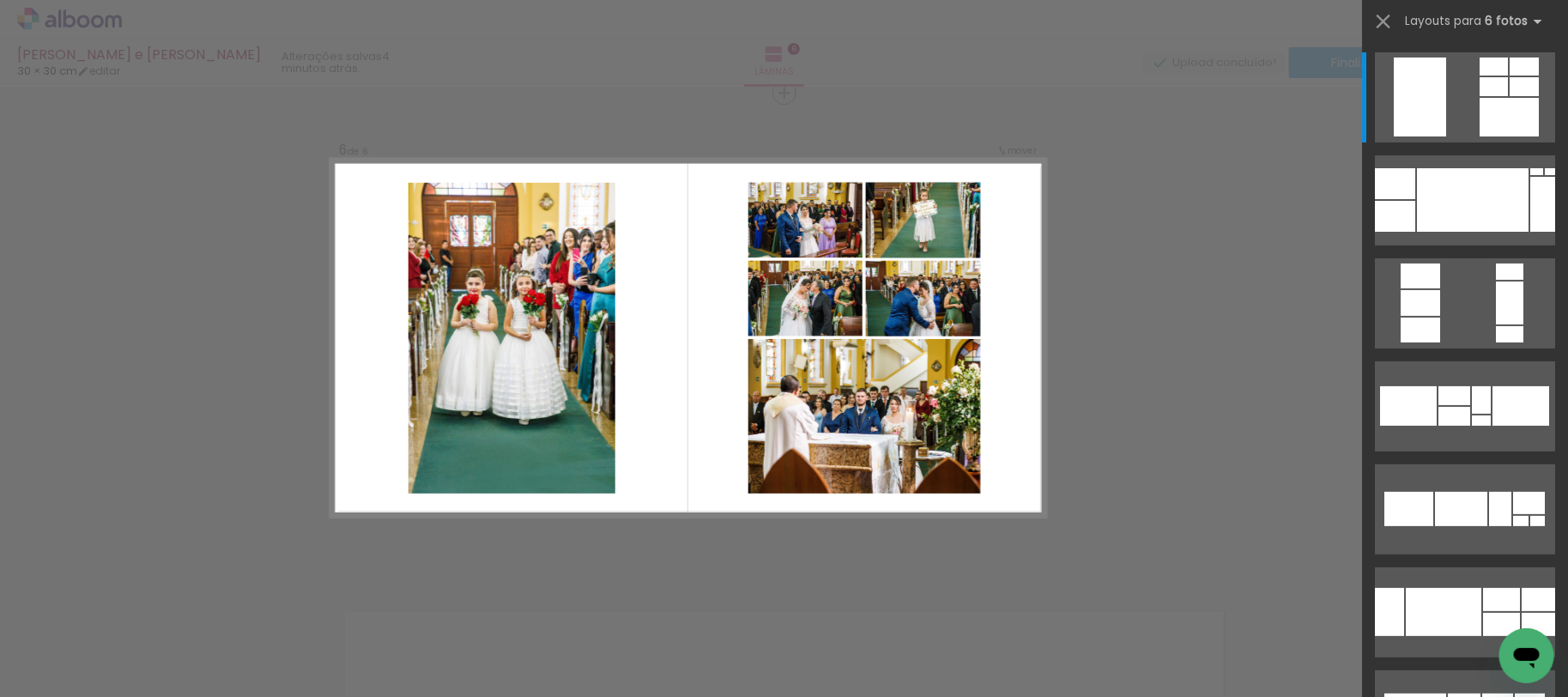 scroll, scrollTop: 2472, scrollLeft: 0, axis: vertical 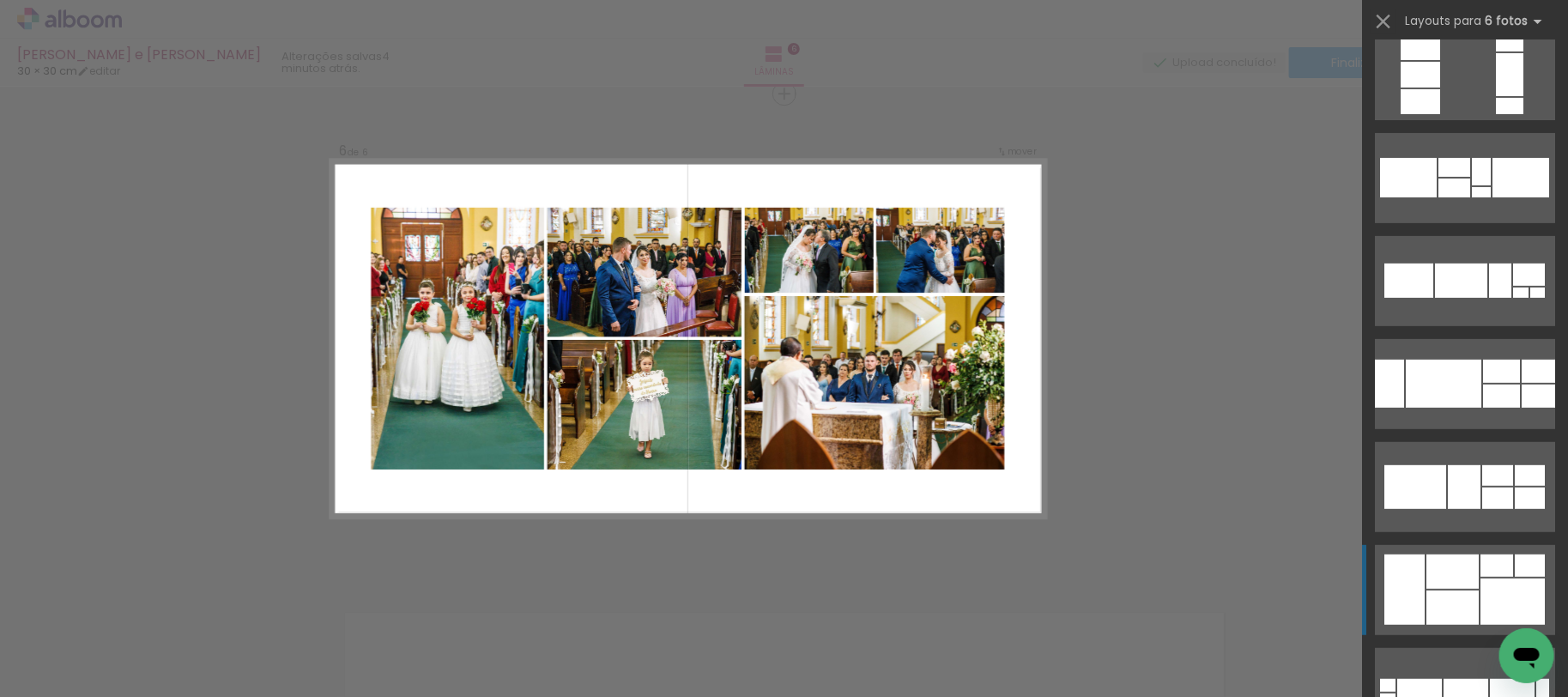 click at bounding box center (1473, -28) 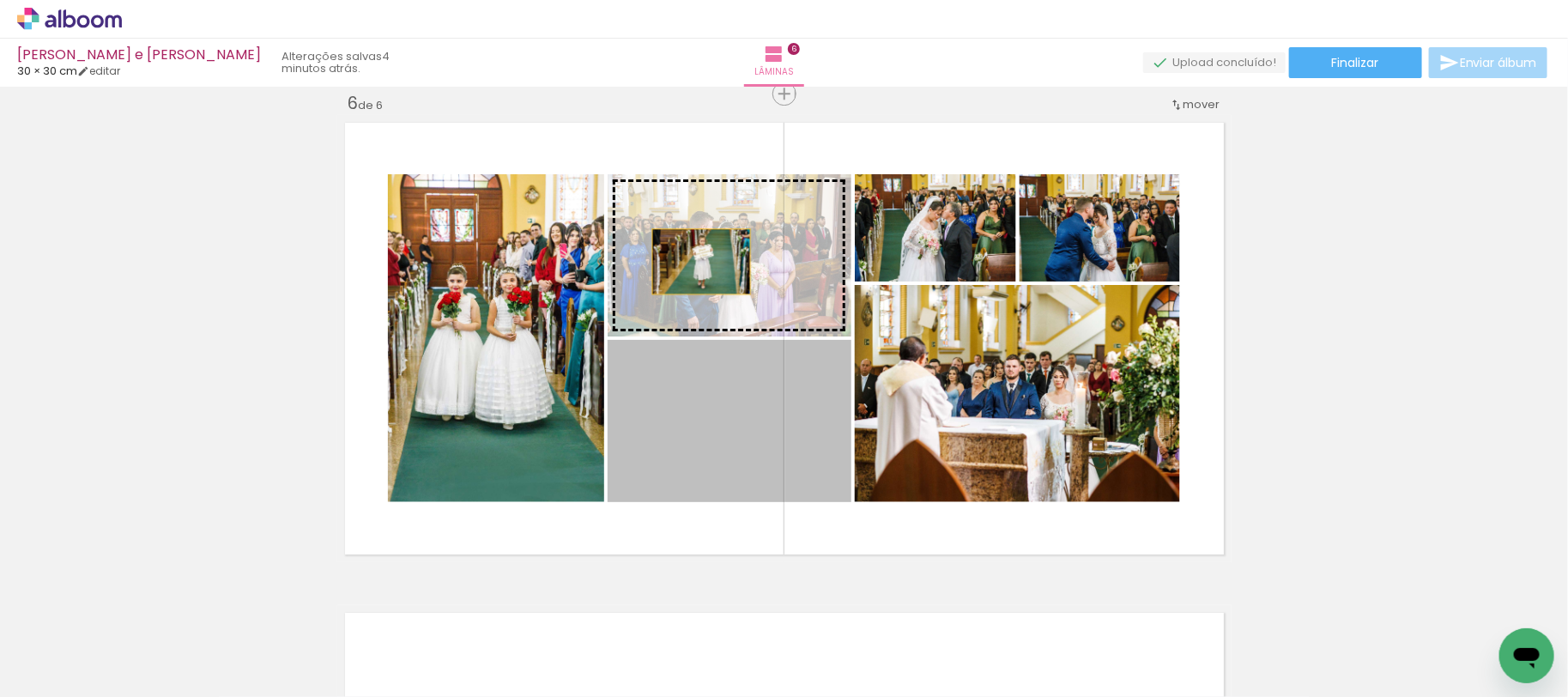 drag, startPoint x: 686, startPoint y: 421, endPoint x: 693, endPoint y: 247, distance: 174.14075 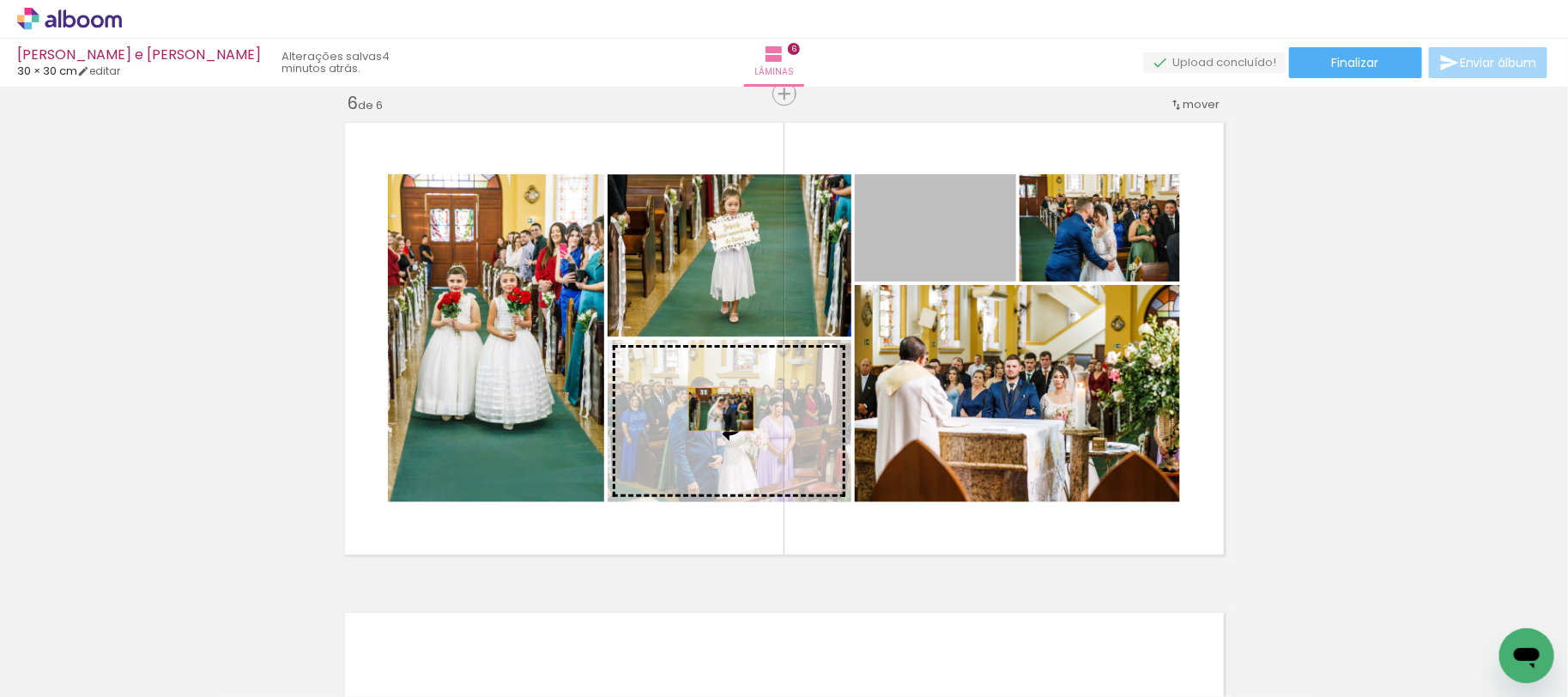 drag, startPoint x: 851, startPoint y: 299, endPoint x: 736, endPoint y: 405, distance: 156.40013 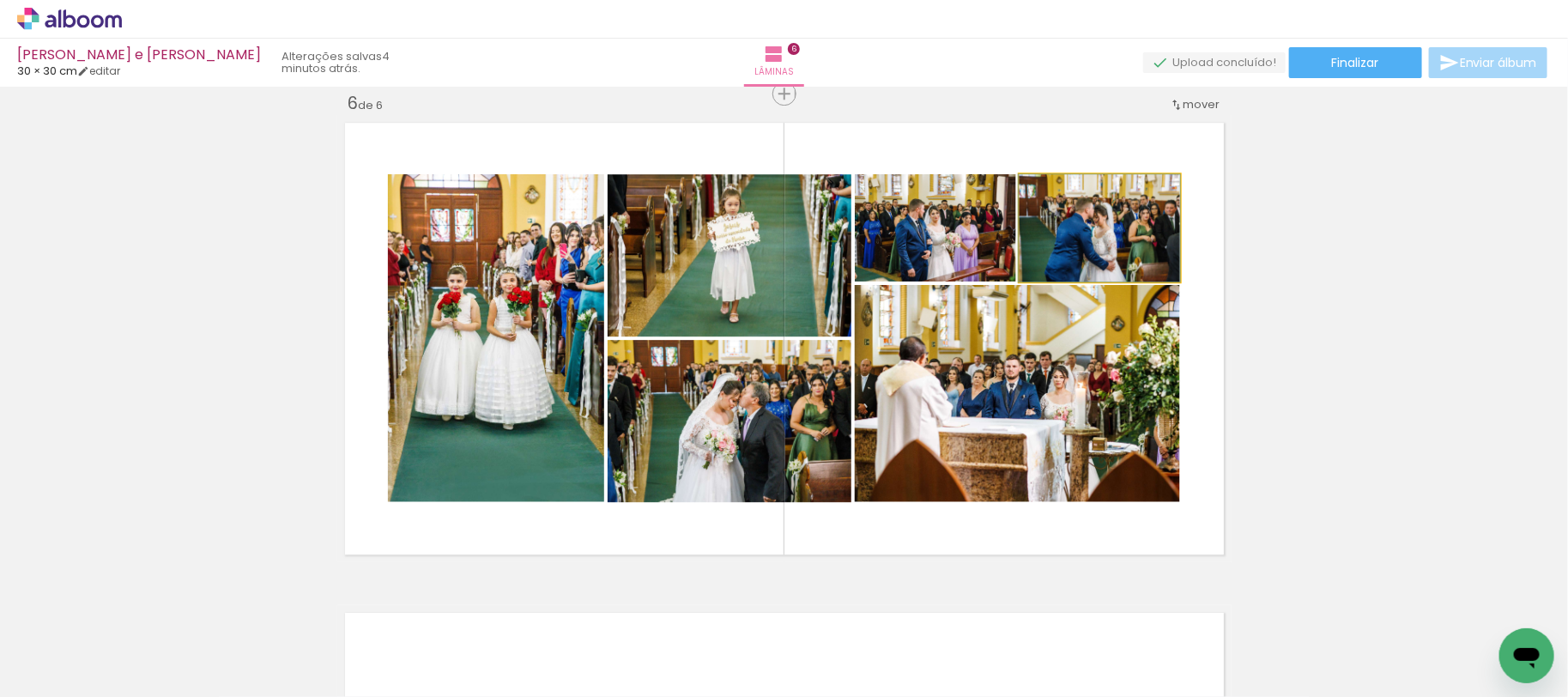 drag, startPoint x: 1065, startPoint y: 253, endPoint x: 935, endPoint y: 253, distance: 130 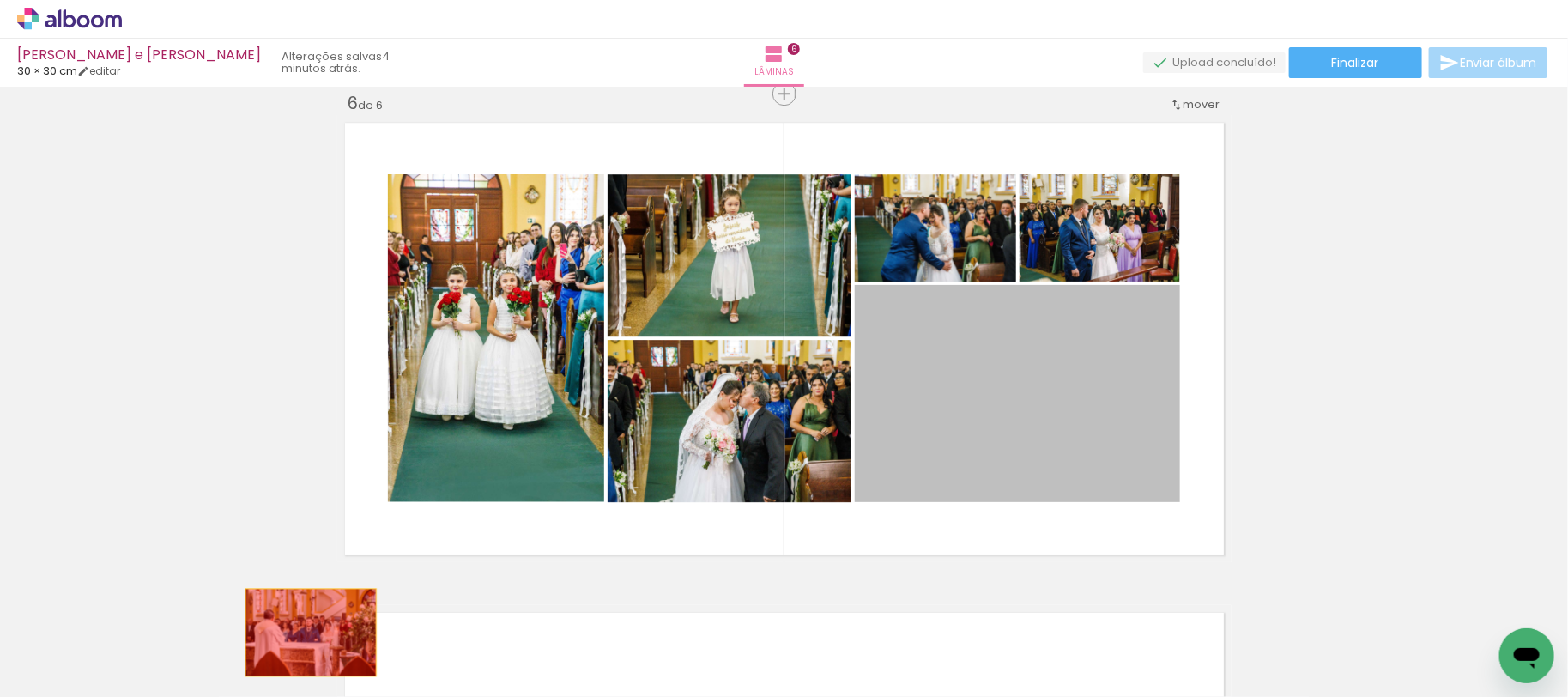 drag, startPoint x: 1028, startPoint y: 406, endPoint x: 322, endPoint y: 632, distance: 741.29077 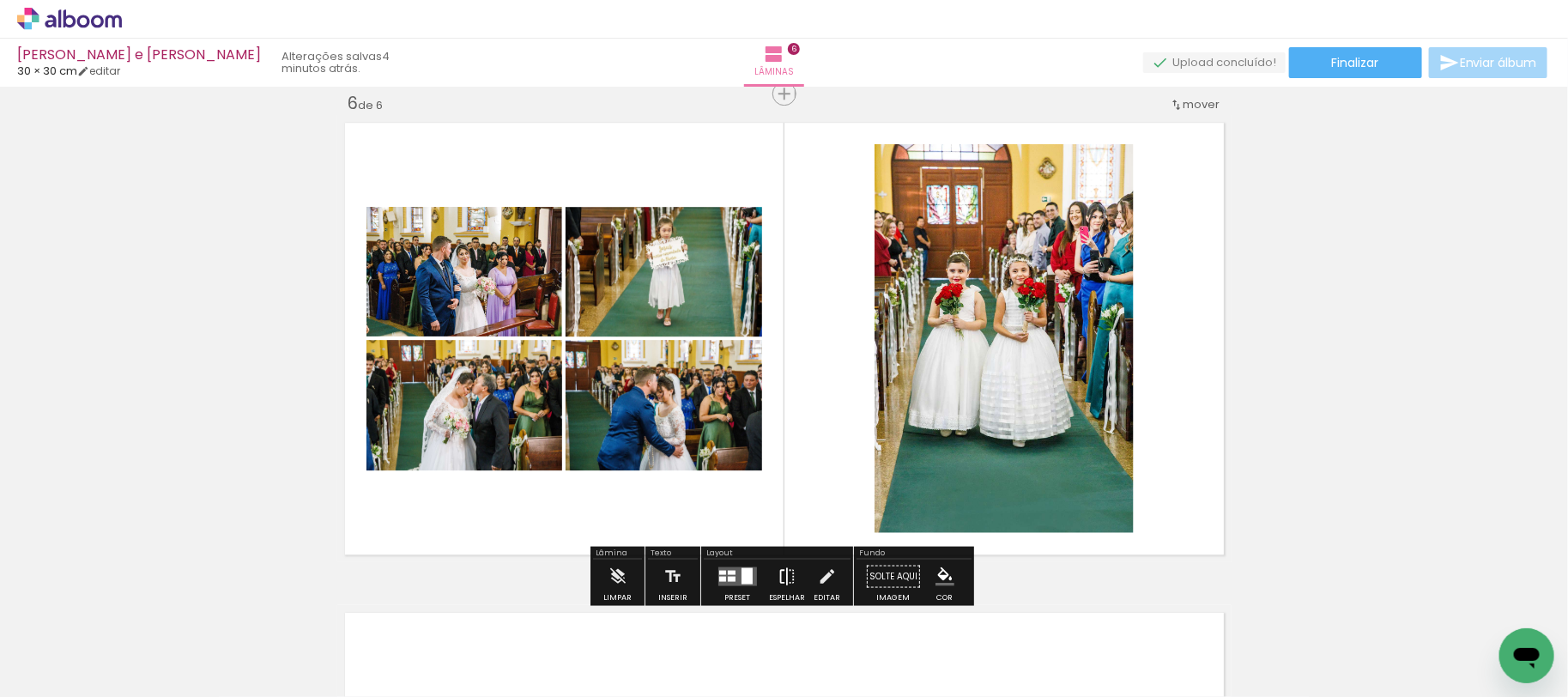 click at bounding box center (787, 576) 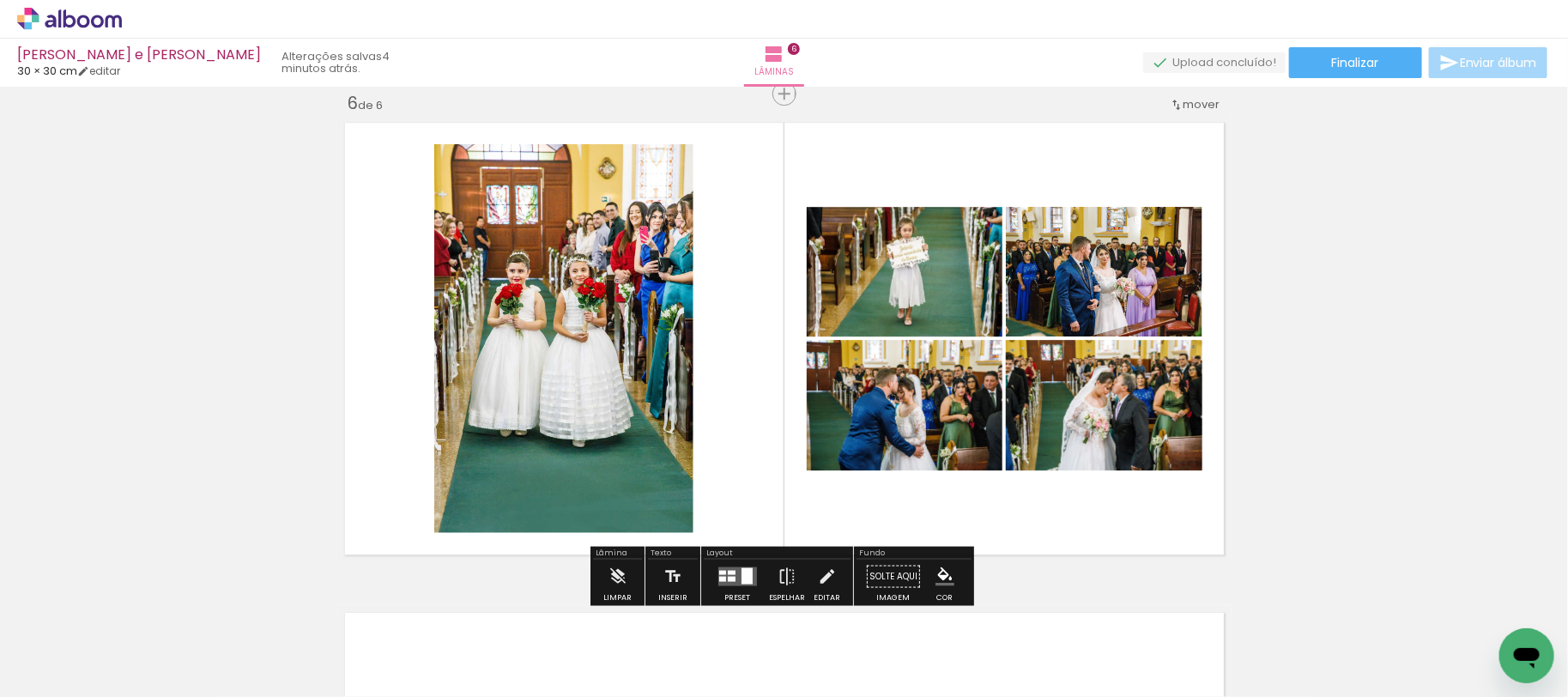 click at bounding box center [737, 576] 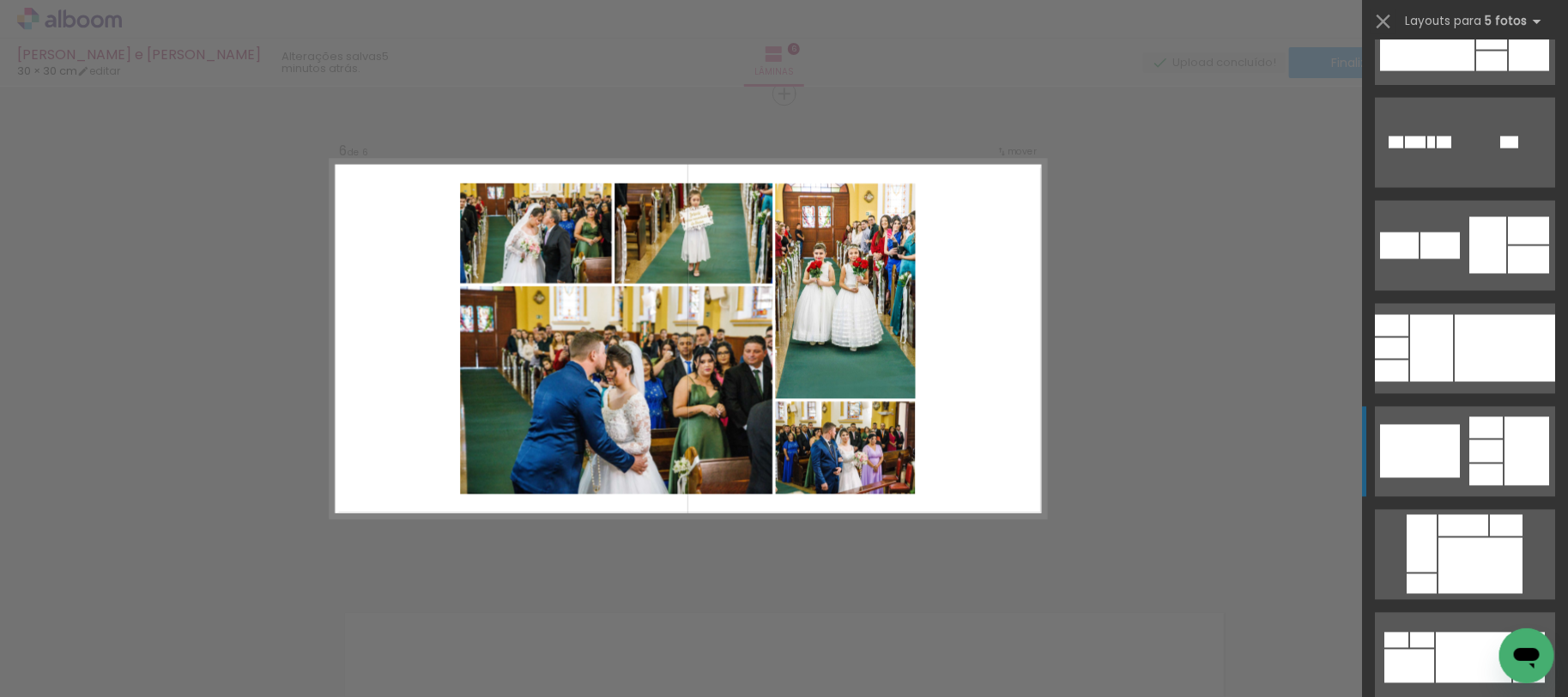 scroll, scrollTop: 4807, scrollLeft: 0, axis: vertical 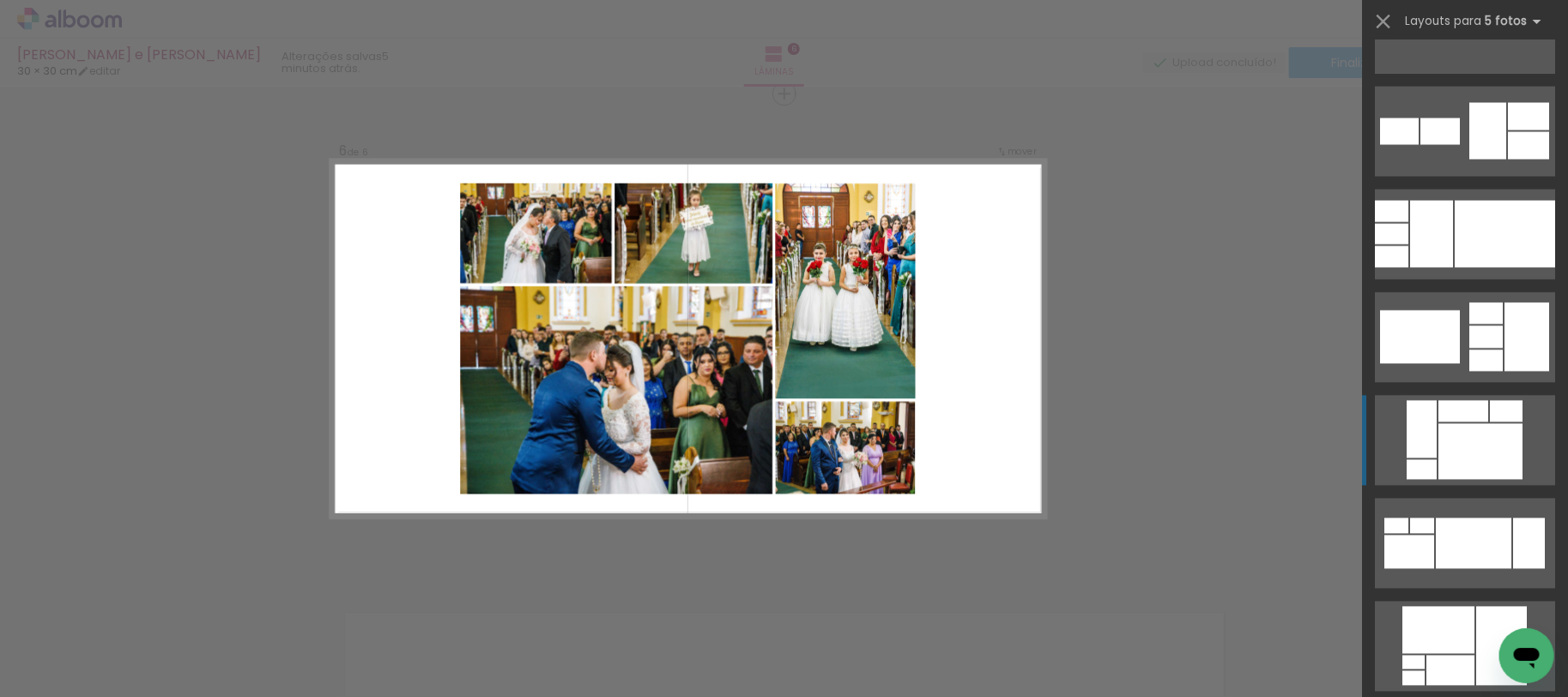 click at bounding box center (1501, -590) 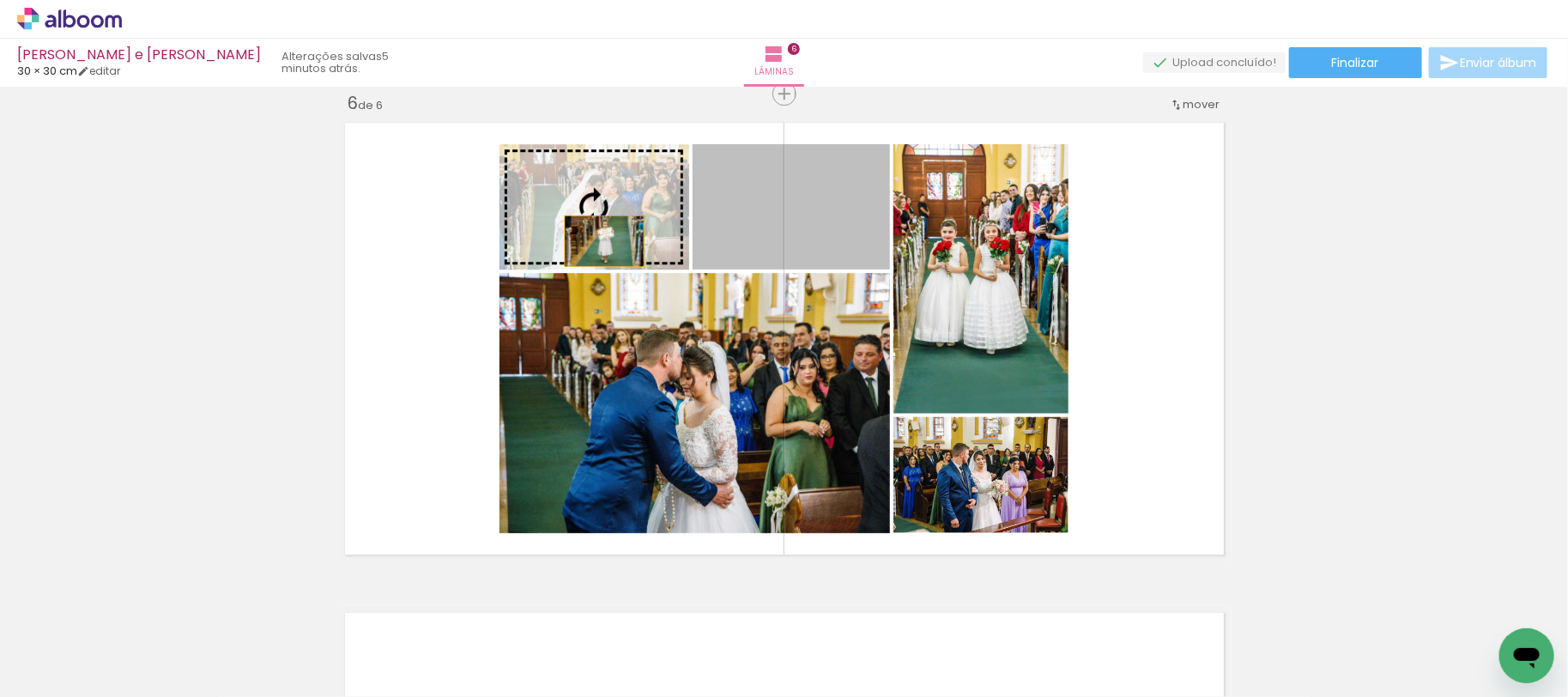 drag, startPoint x: 752, startPoint y: 240, endPoint x: 592, endPoint y: 240, distance: 160 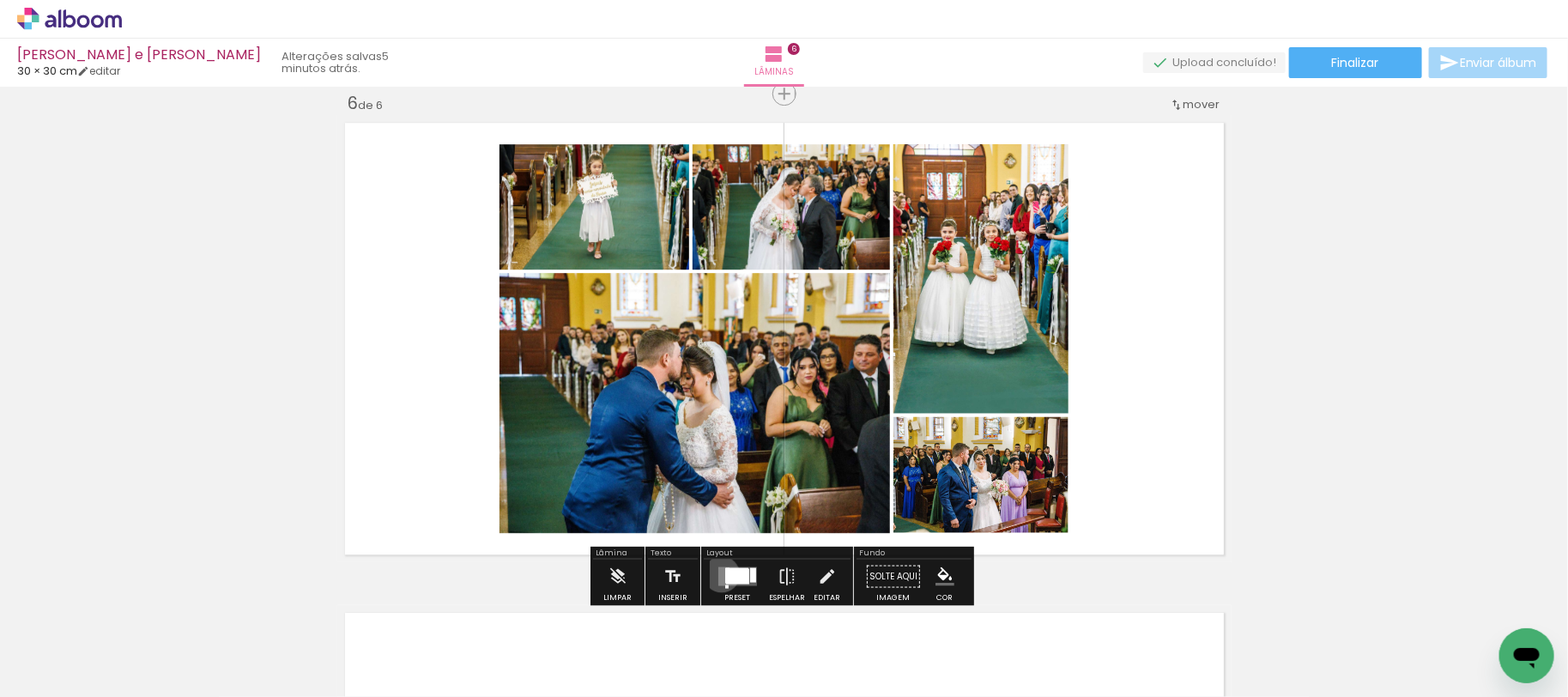 click at bounding box center (737, 576) 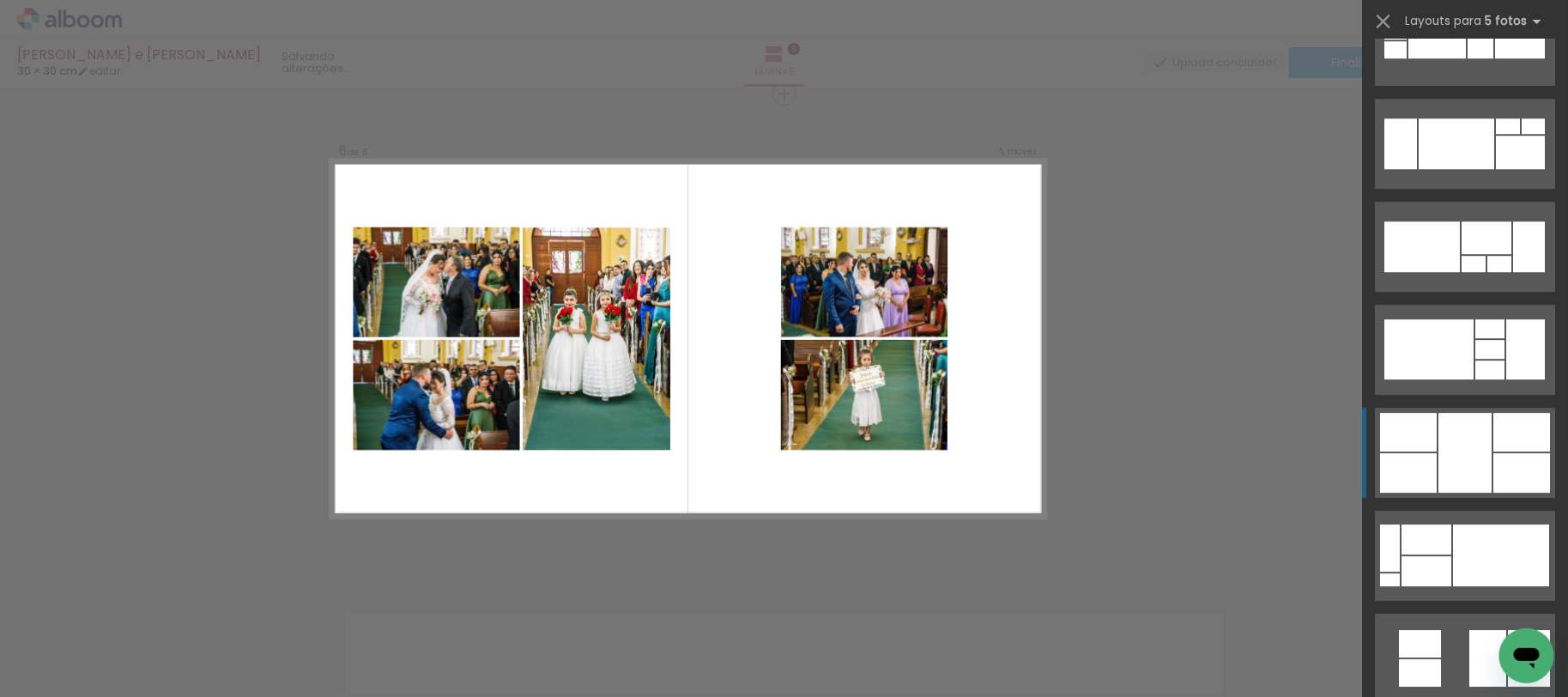 scroll, scrollTop: 5837, scrollLeft: 0, axis: vertical 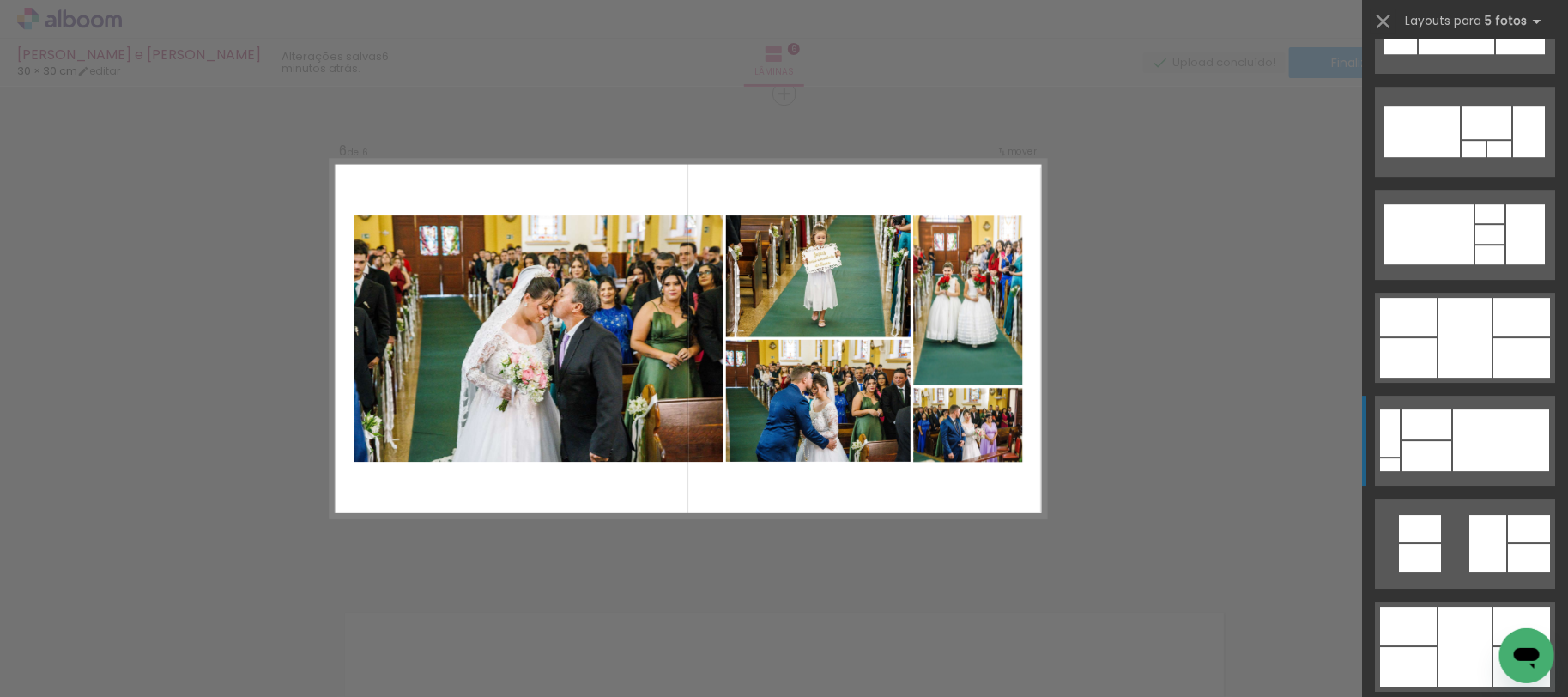 click at bounding box center [1474, 148] 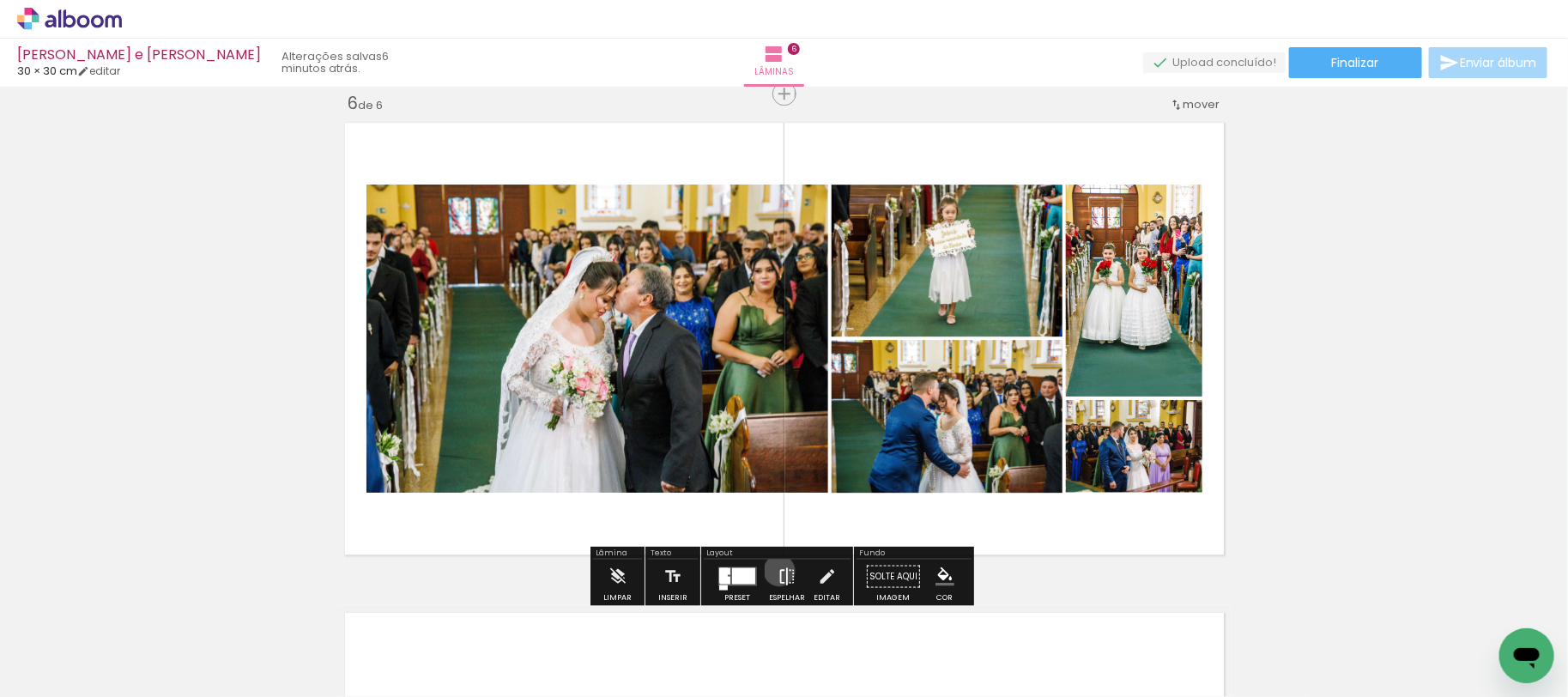 click at bounding box center [787, 576] 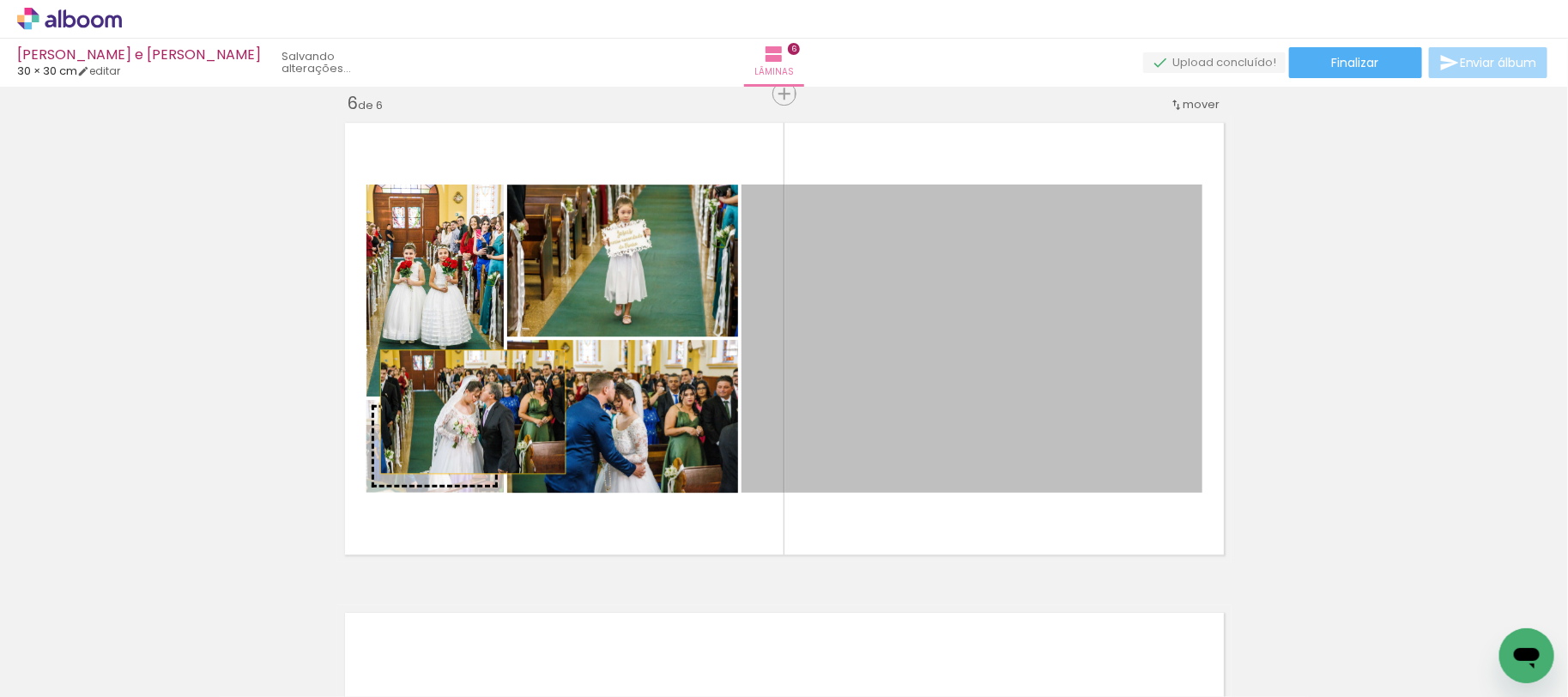 drag, startPoint x: 953, startPoint y: 406, endPoint x: 463, endPoint y: 413, distance: 490.05 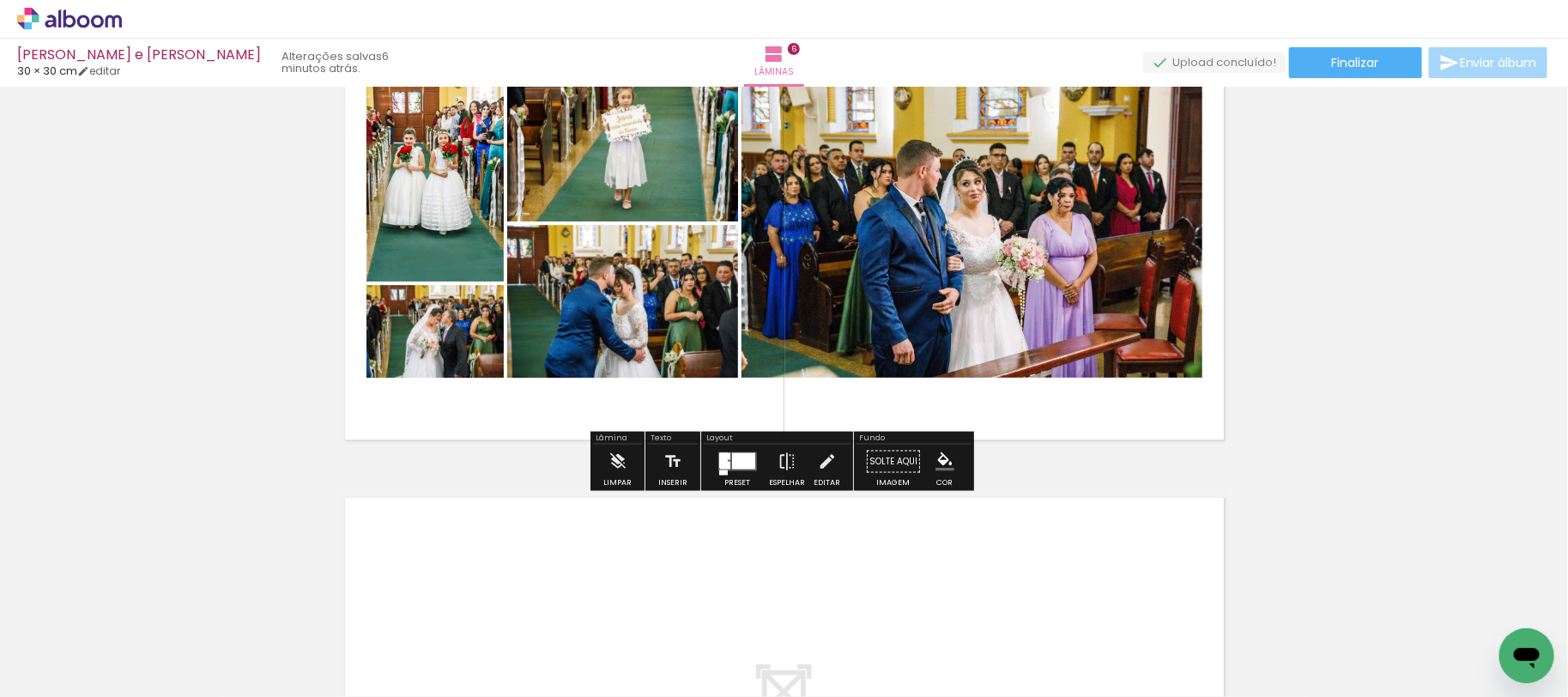 scroll, scrollTop: 2701, scrollLeft: 0, axis: vertical 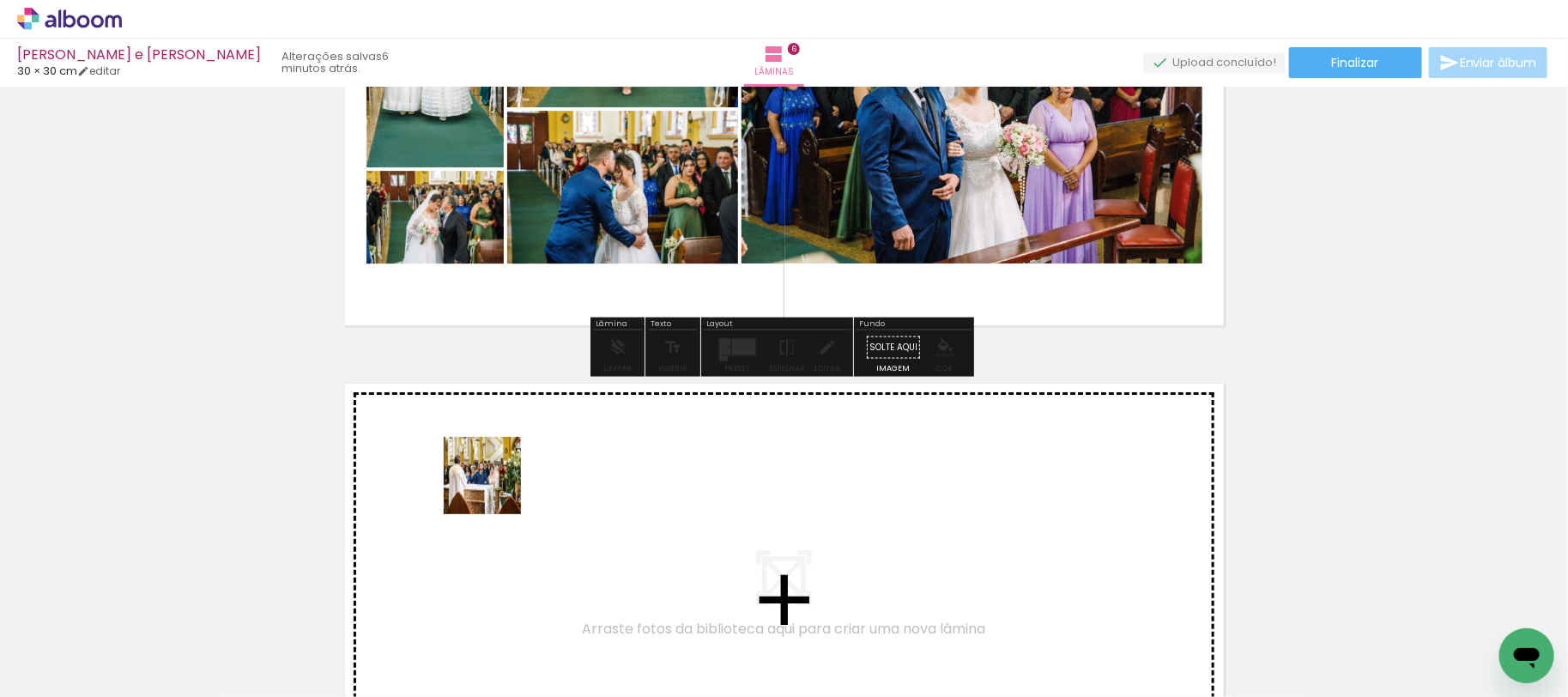drag, startPoint x: 203, startPoint y: 633, endPoint x: 495, endPoint y: 488, distance: 326.01994 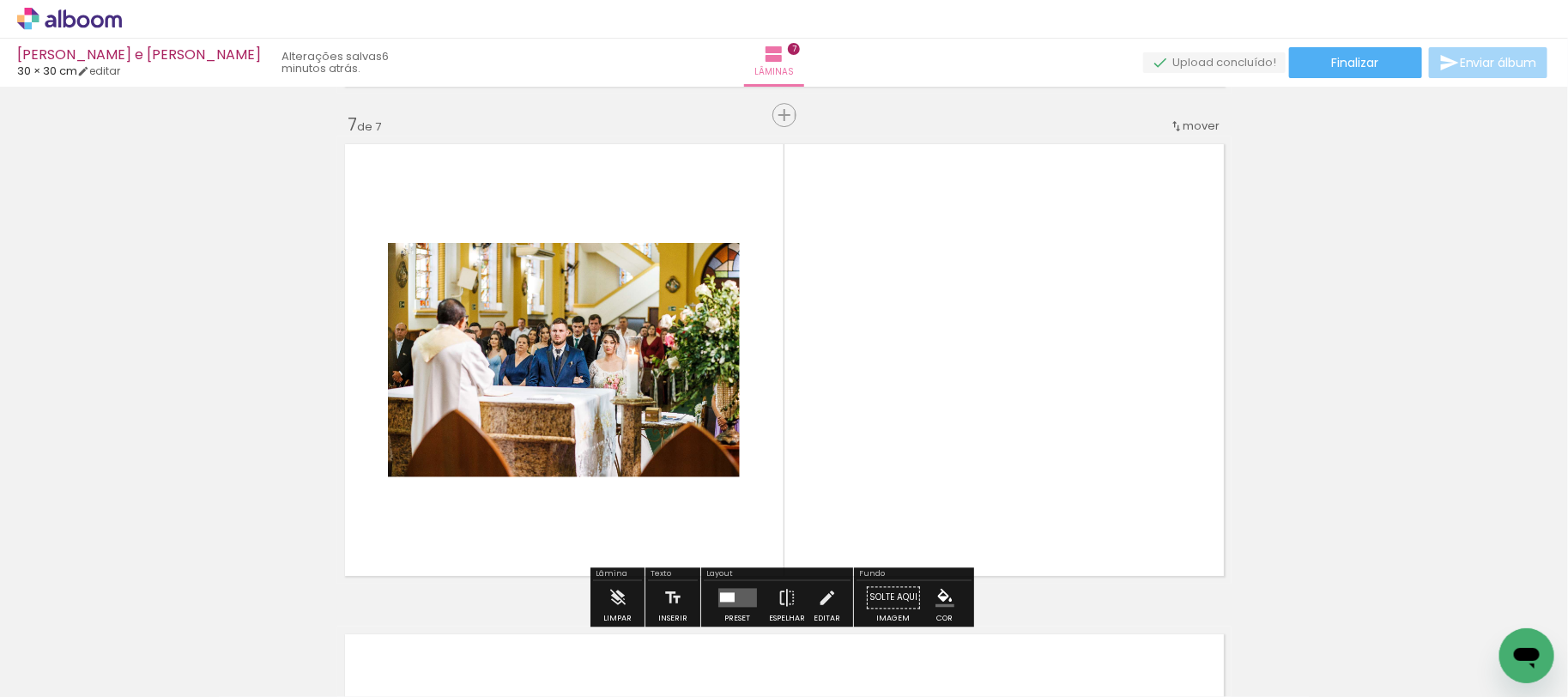 scroll, scrollTop: 2962, scrollLeft: 0, axis: vertical 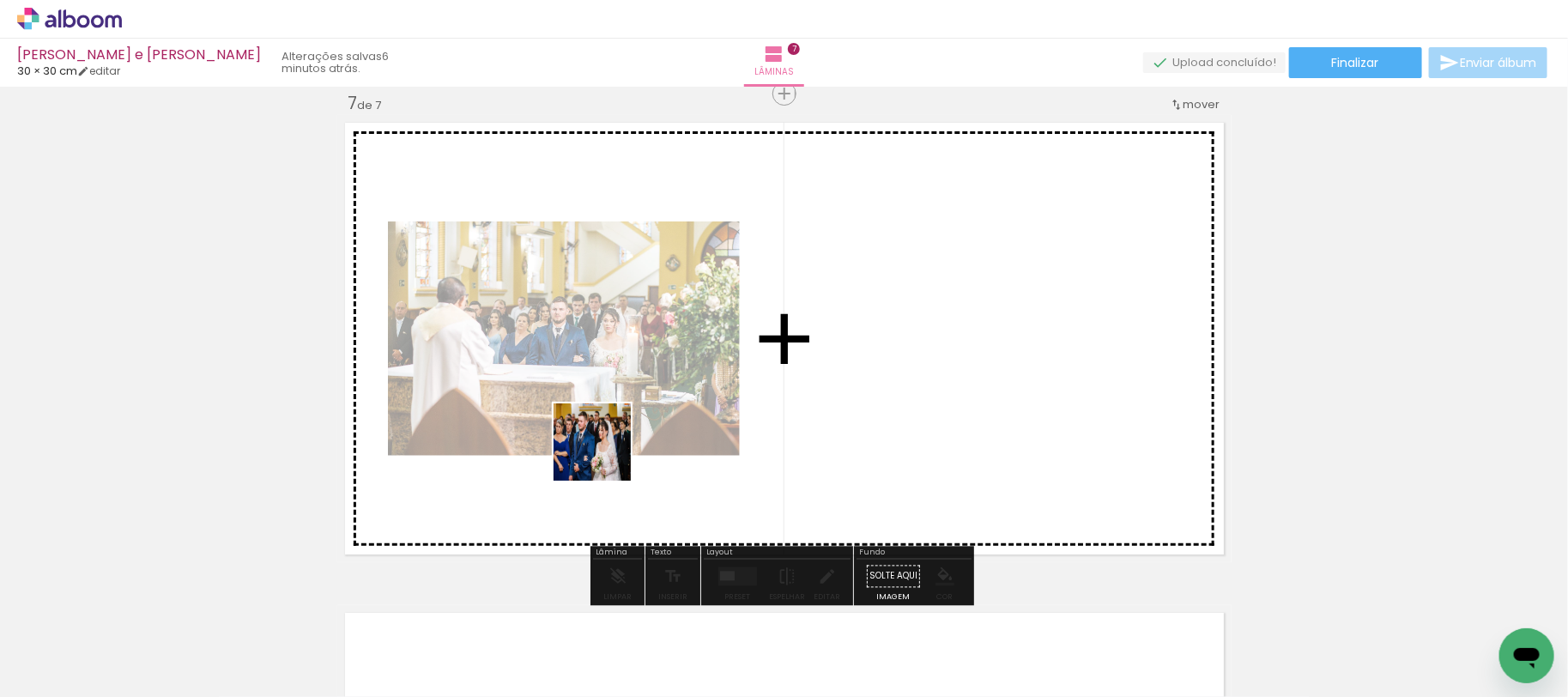 drag, startPoint x: 193, startPoint y: 632, endPoint x: 555, endPoint y: 477, distance: 393.78801 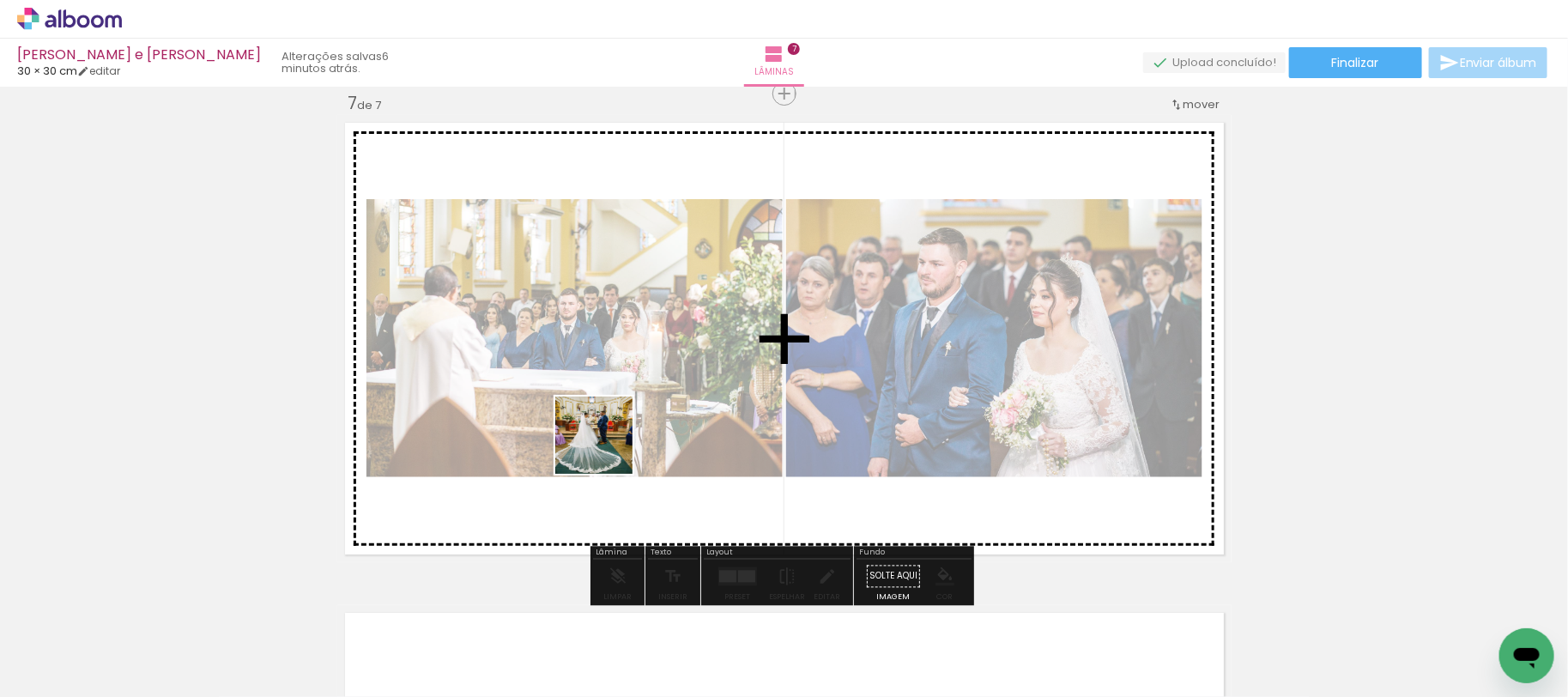 drag, startPoint x: 178, startPoint y: 635, endPoint x: 625, endPoint y: 432, distance: 490.93584 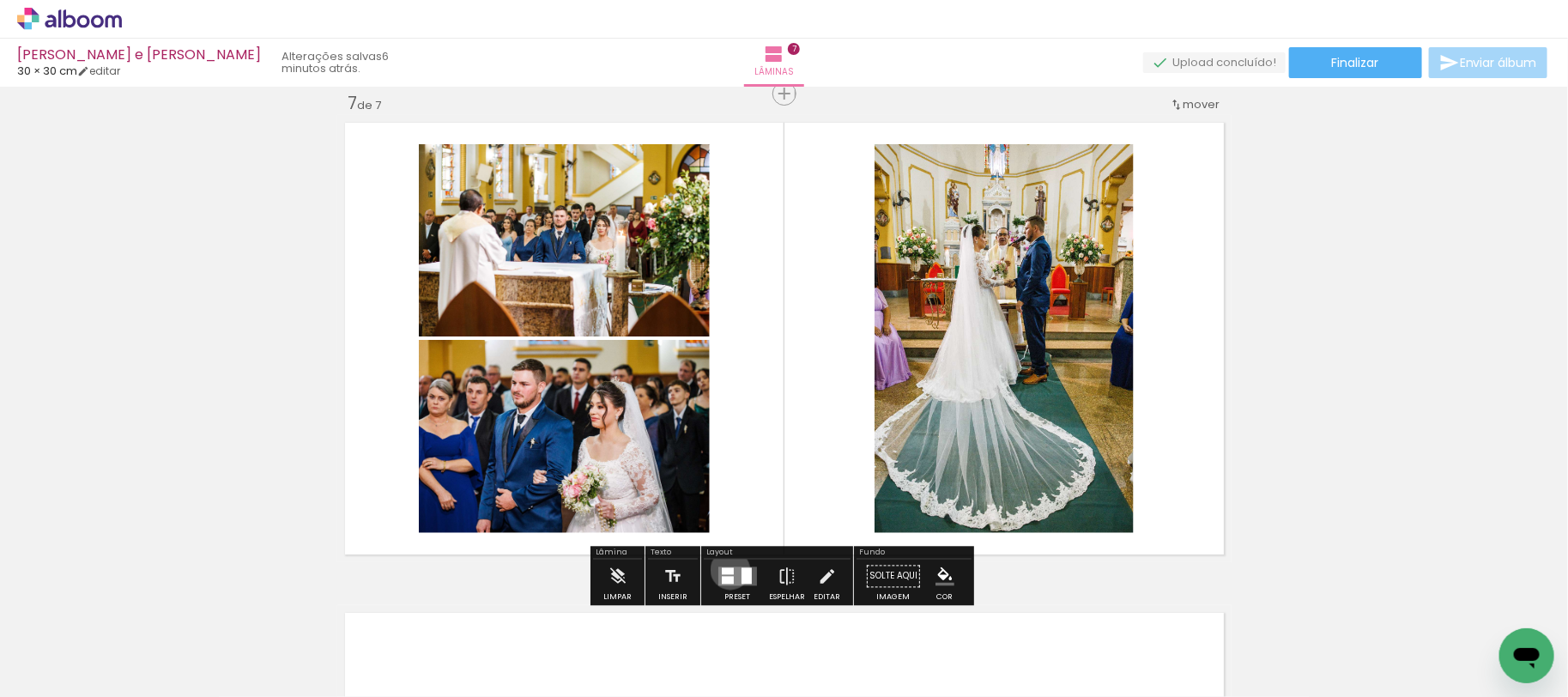 click at bounding box center [728, 571] 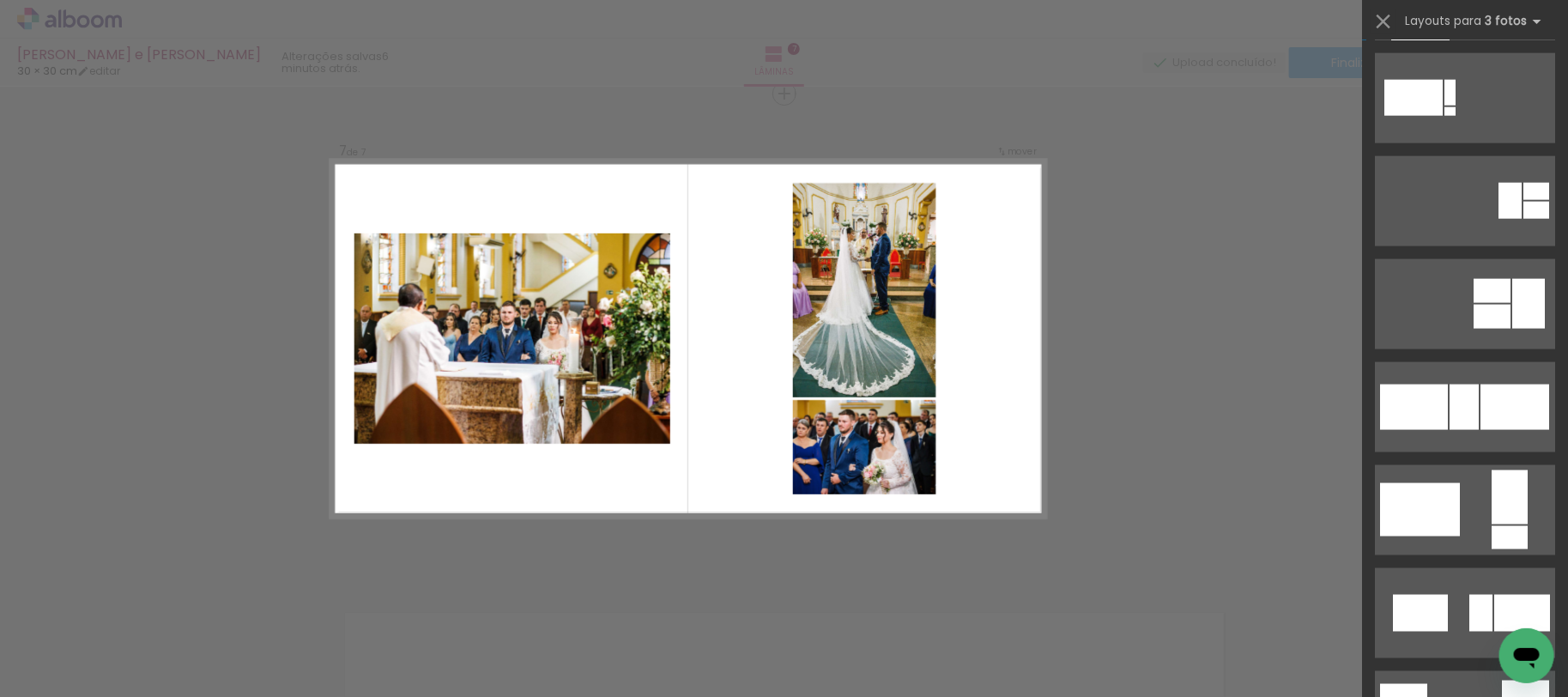 scroll, scrollTop: 1488, scrollLeft: 0, axis: vertical 